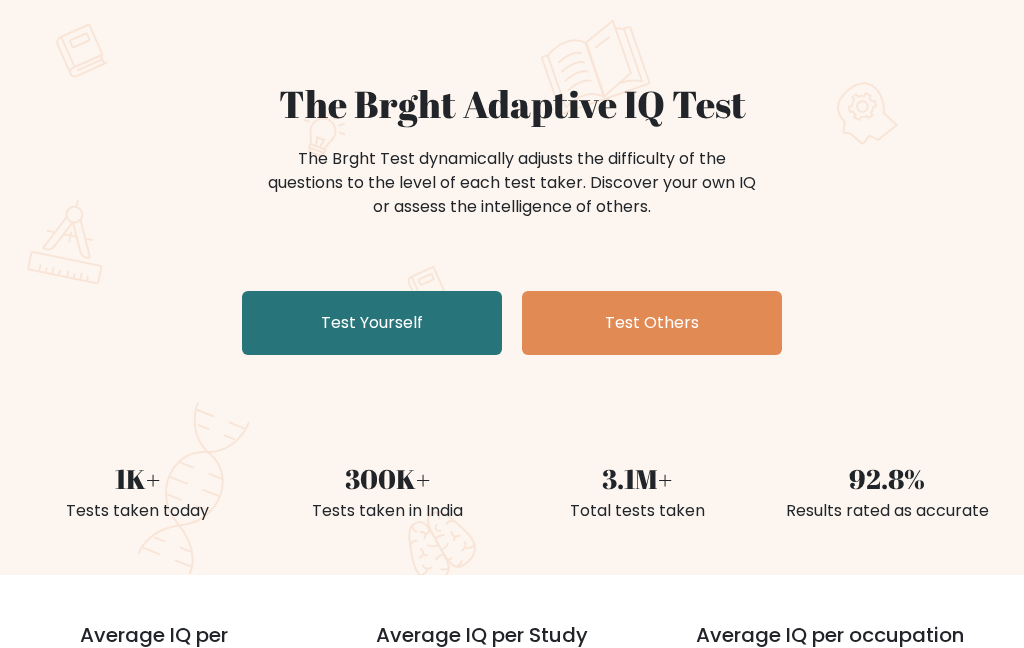 scroll, scrollTop: 126, scrollLeft: 0, axis: vertical 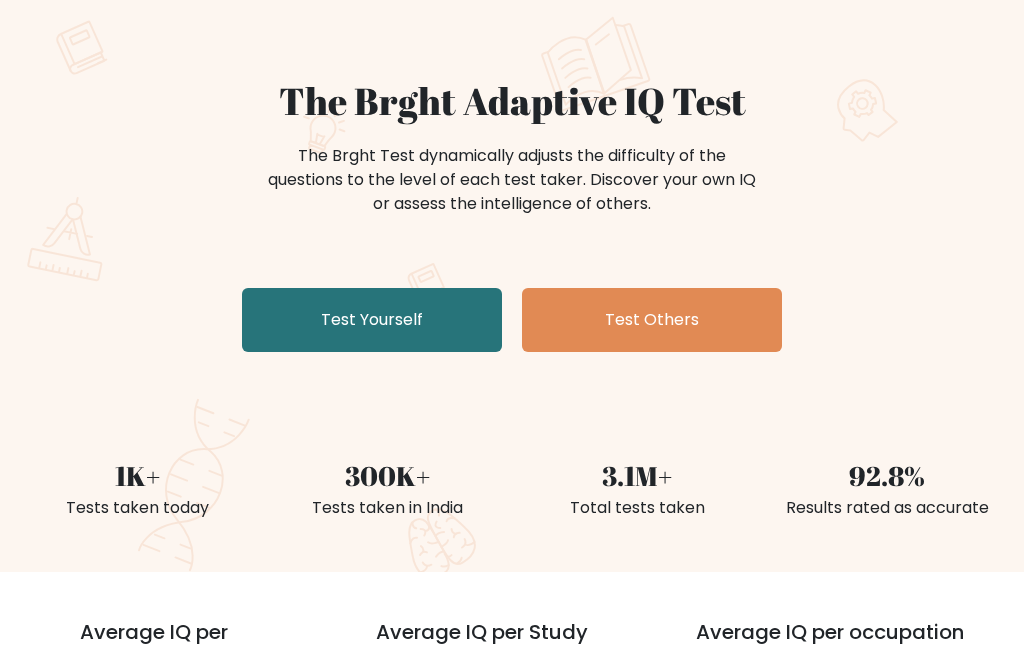 click on "Test Yourself" at bounding box center (372, 321) 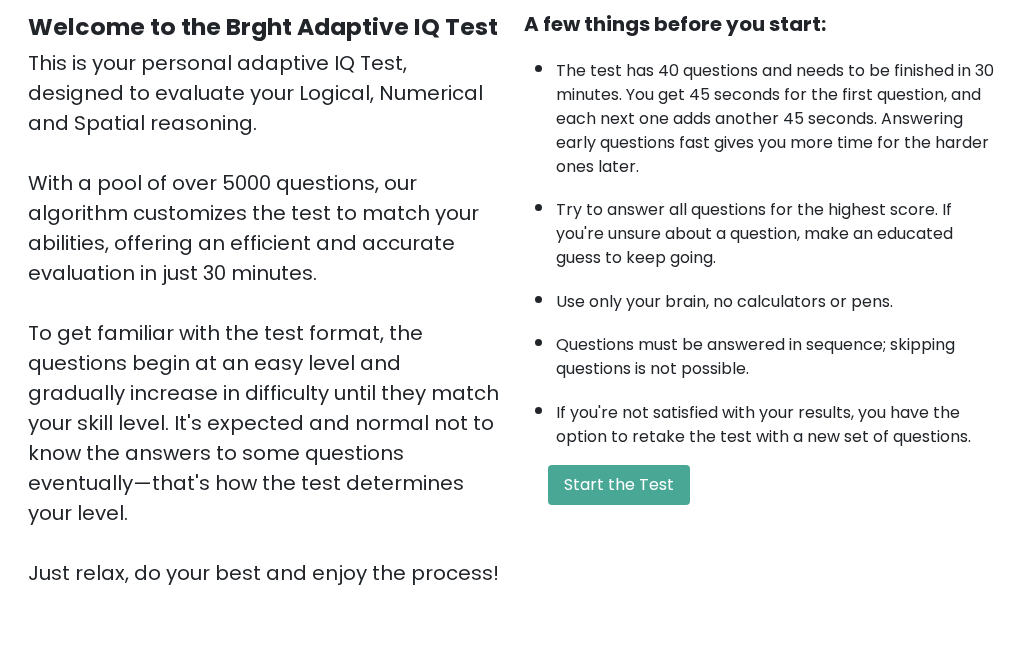 scroll, scrollTop: 200, scrollLeft: 0, axis: vertical 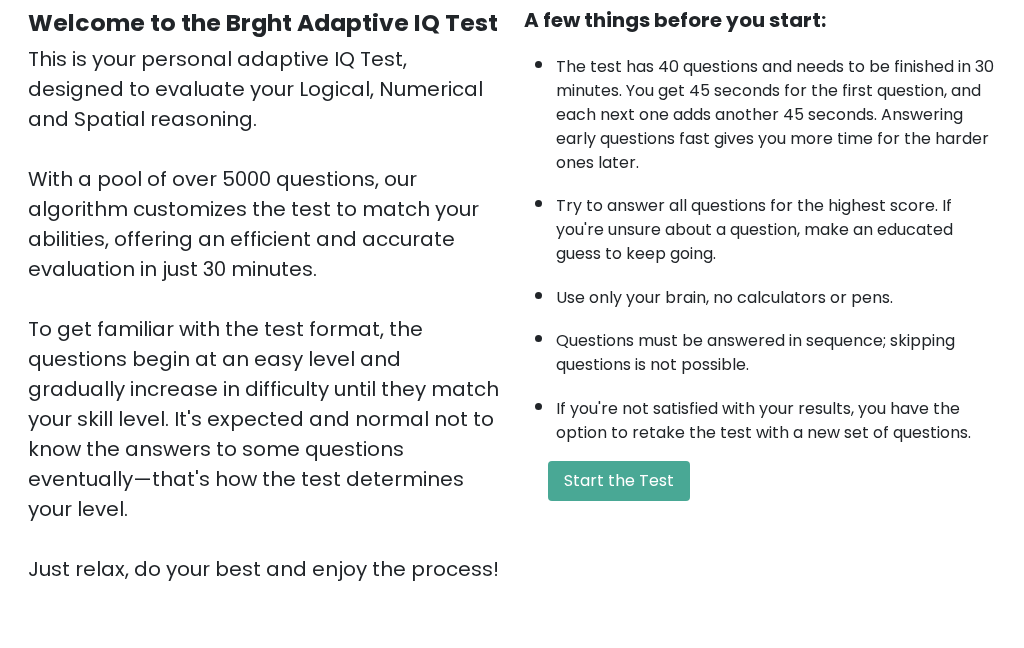 click on "Start the Test" at bounding box center (619, 482) 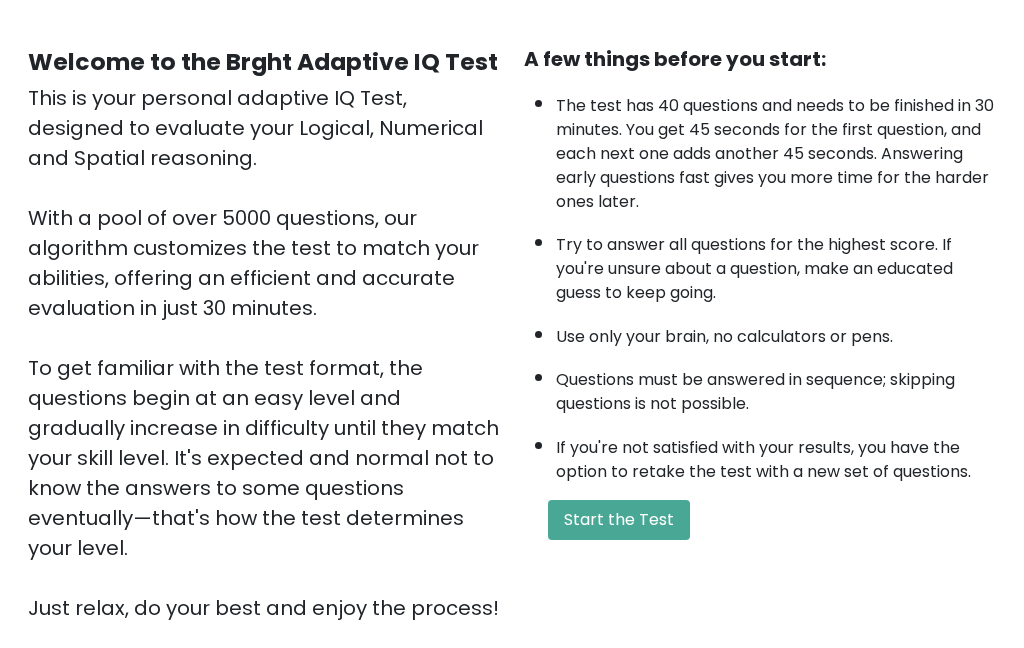 scroll, scrollTop: 0, scrollLeft: 0, axis: both 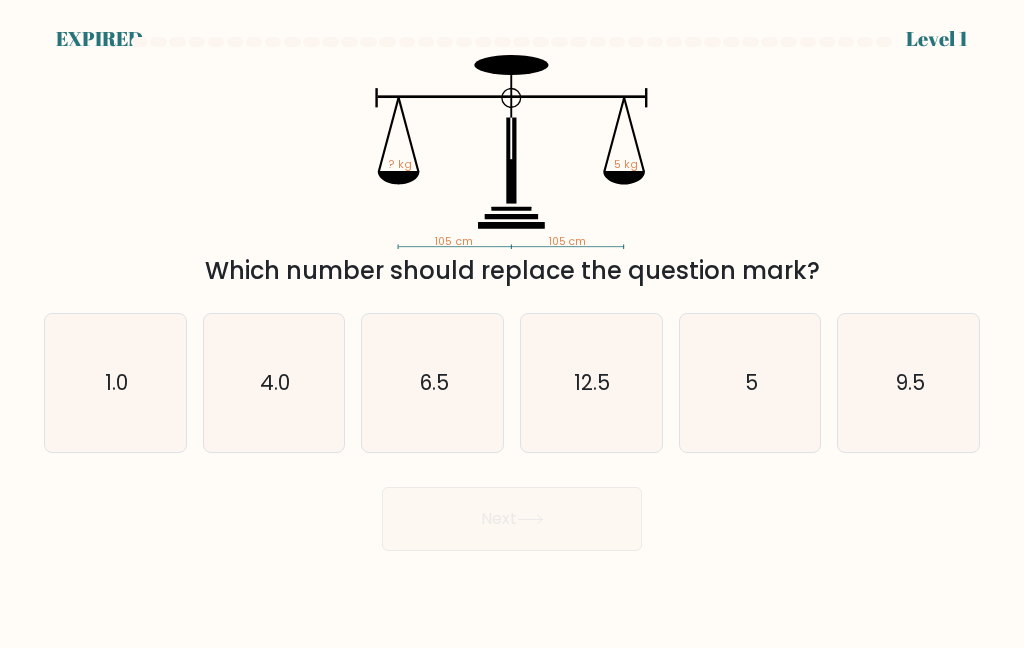 click on "5" at bounding box center [750, 383] 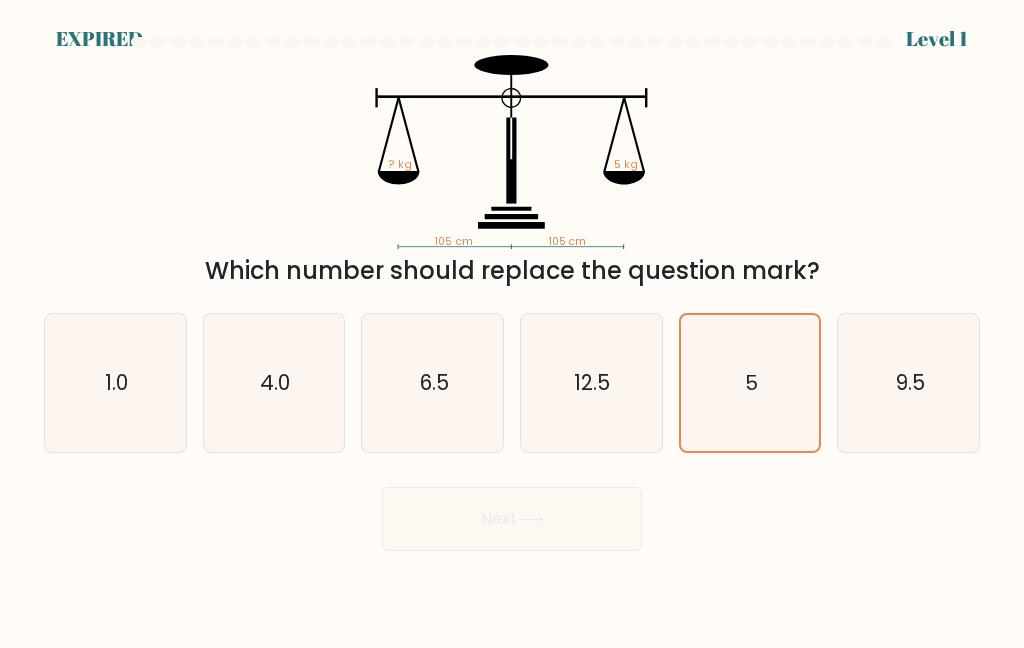 click on "Next" at bounding box center [512, 514] 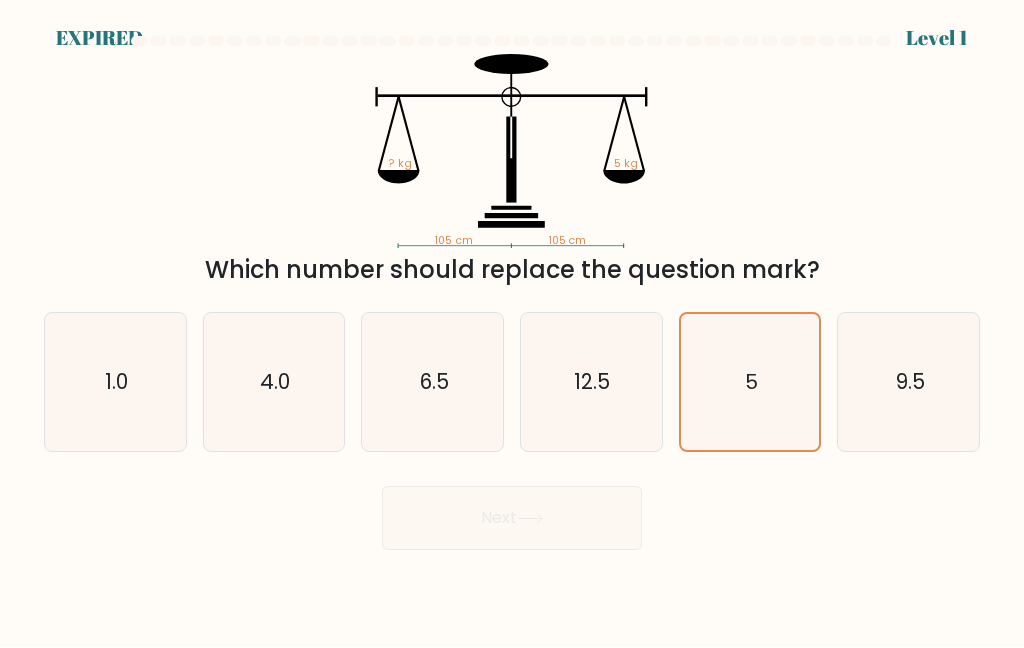 scroll, scrollTop: 0, scrollLeft: 0, axis: both 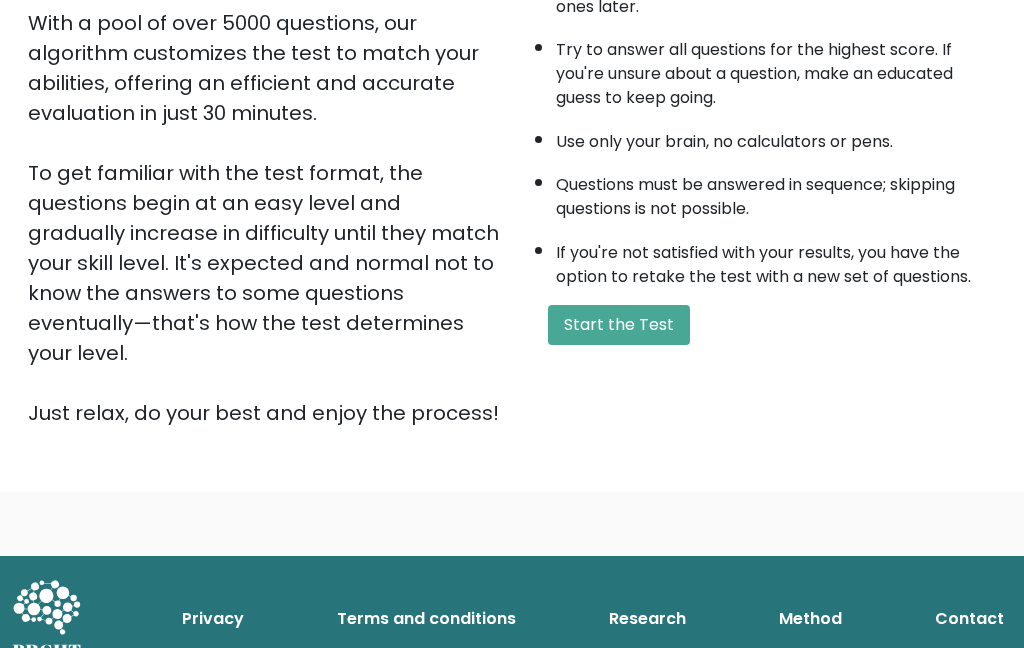 click on "Start the Test" at bounding box center (619, 325) 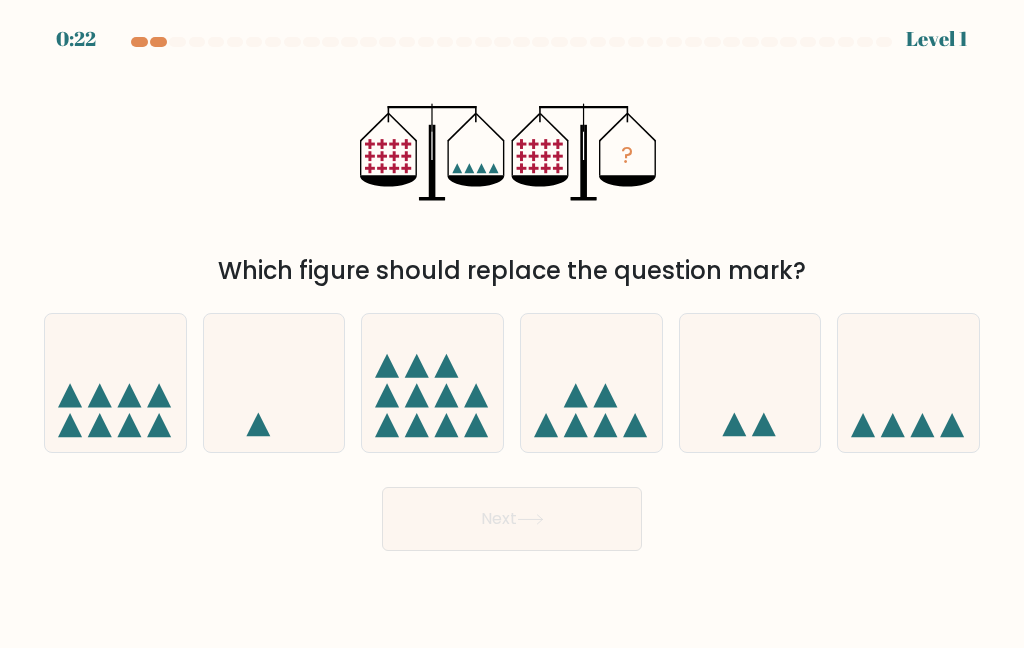 scroll, scrollTop: 80, scrollLeft: 0, axis: vertical 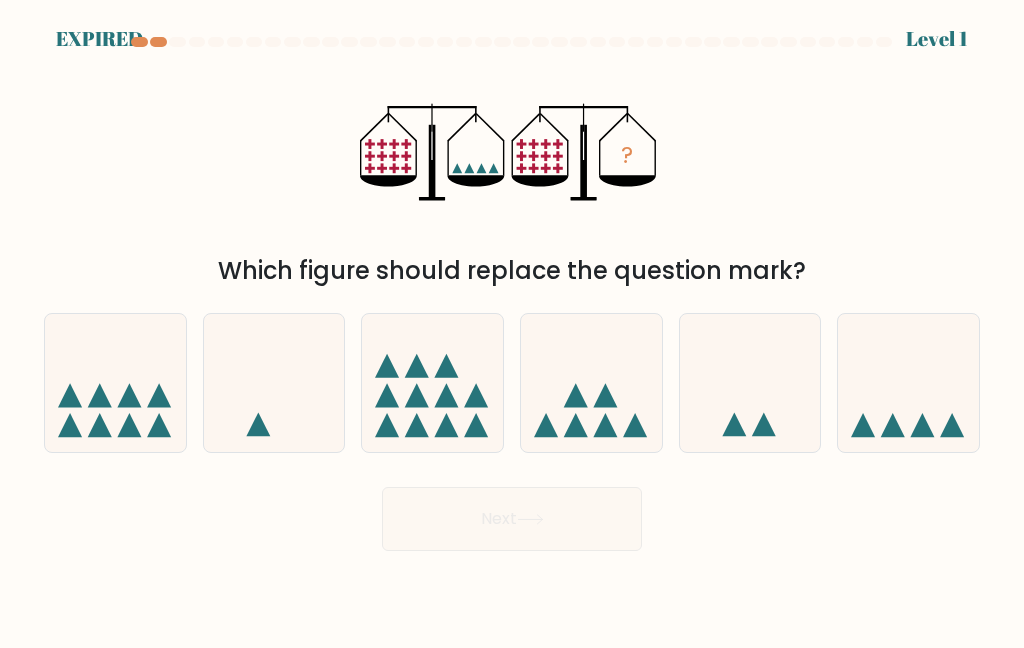 click at bounding box center [908, 382] 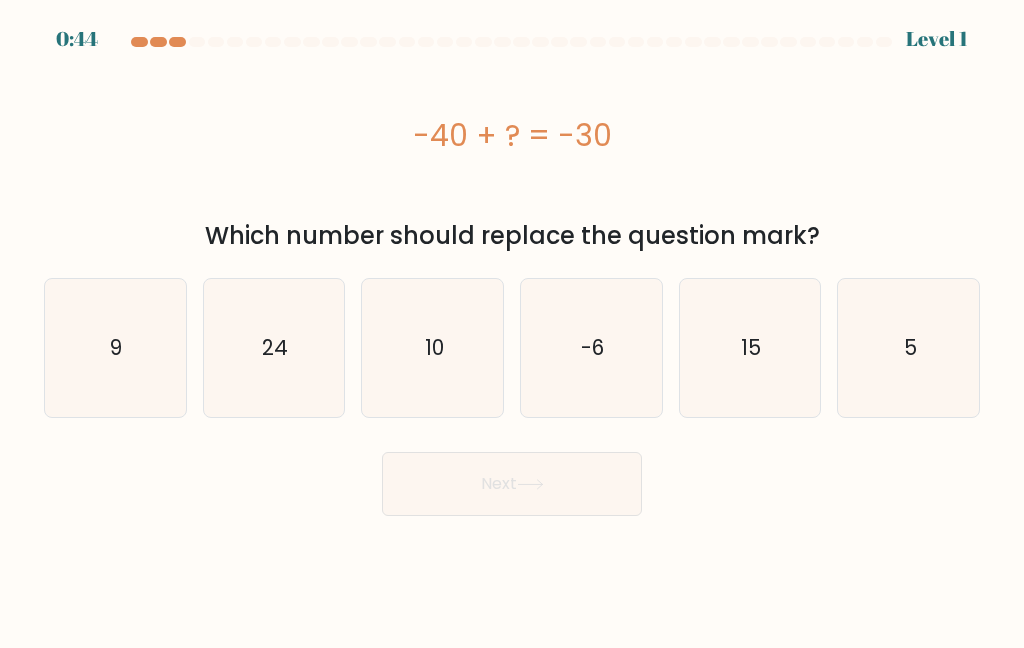 scroll, scrollTop: 0, scrollLeft: 0, axis: both 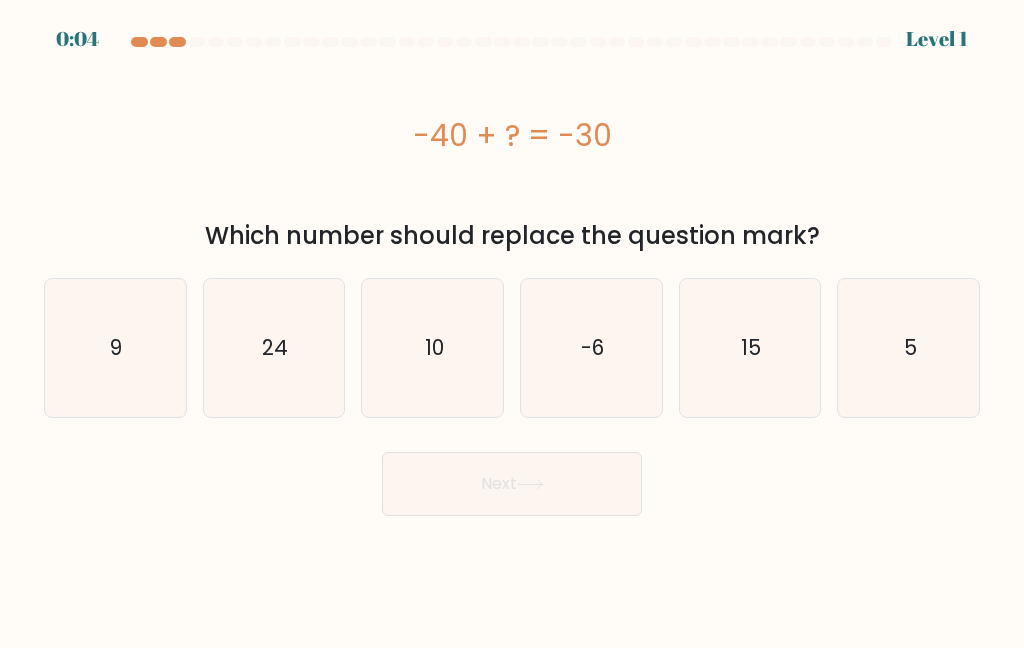 click on "24" at bounding box center [274, 348] 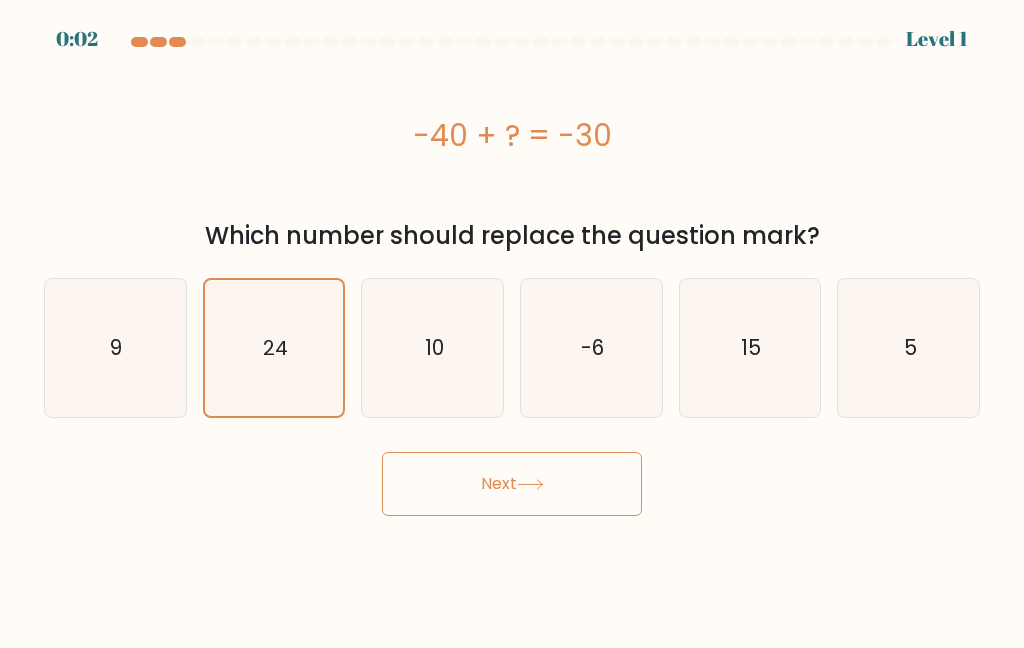 click on "Next" at bounding box center [512, 484] 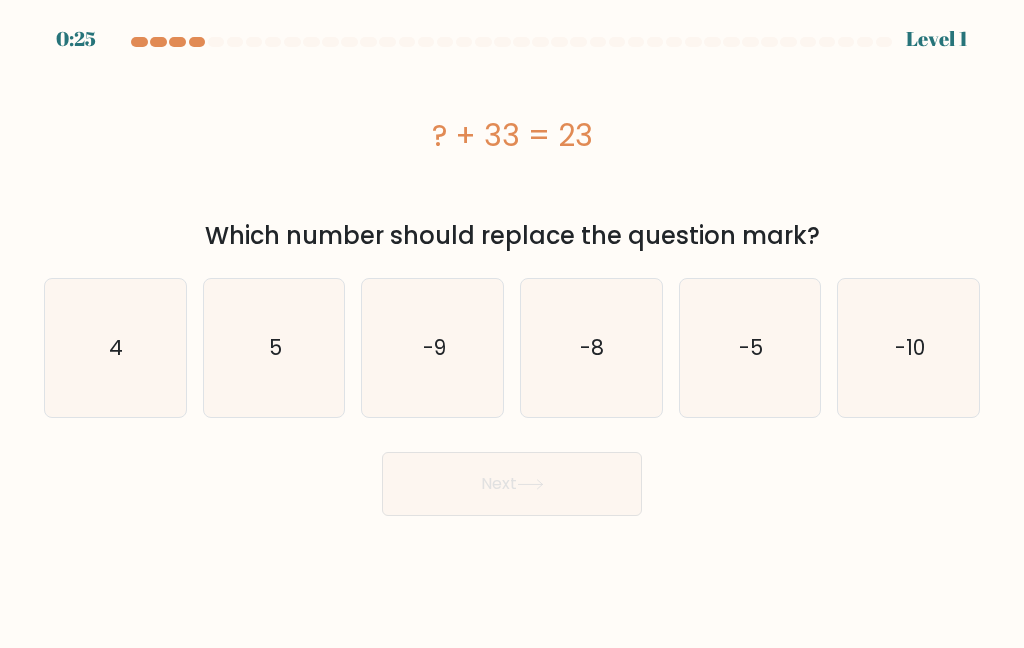 click on "-10" at bounding box center (910, 347) 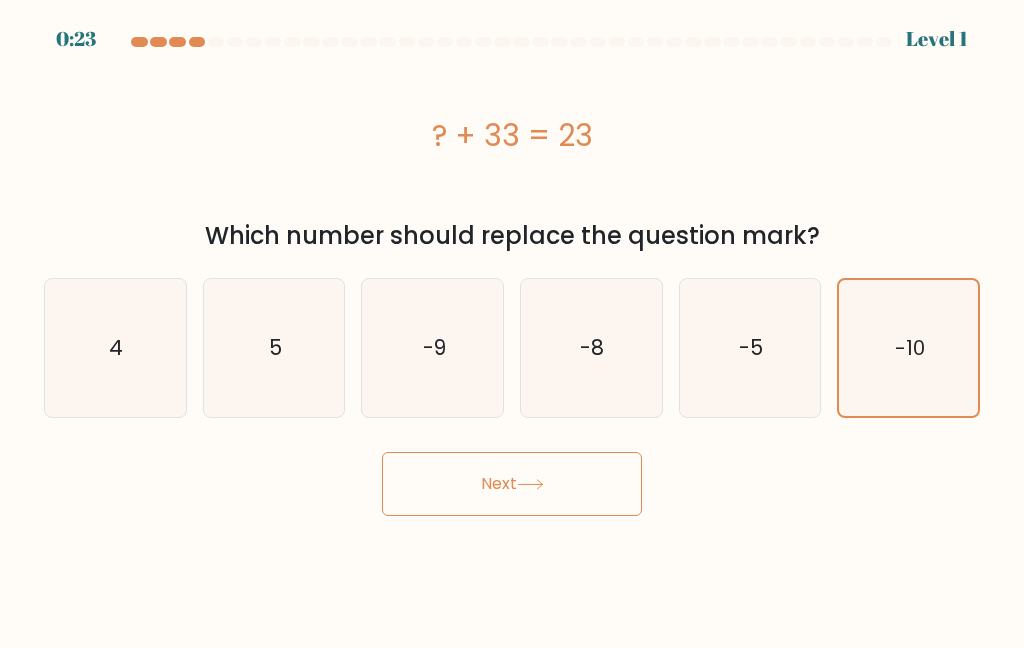 click on "Next" at bounding box center (512, 484) 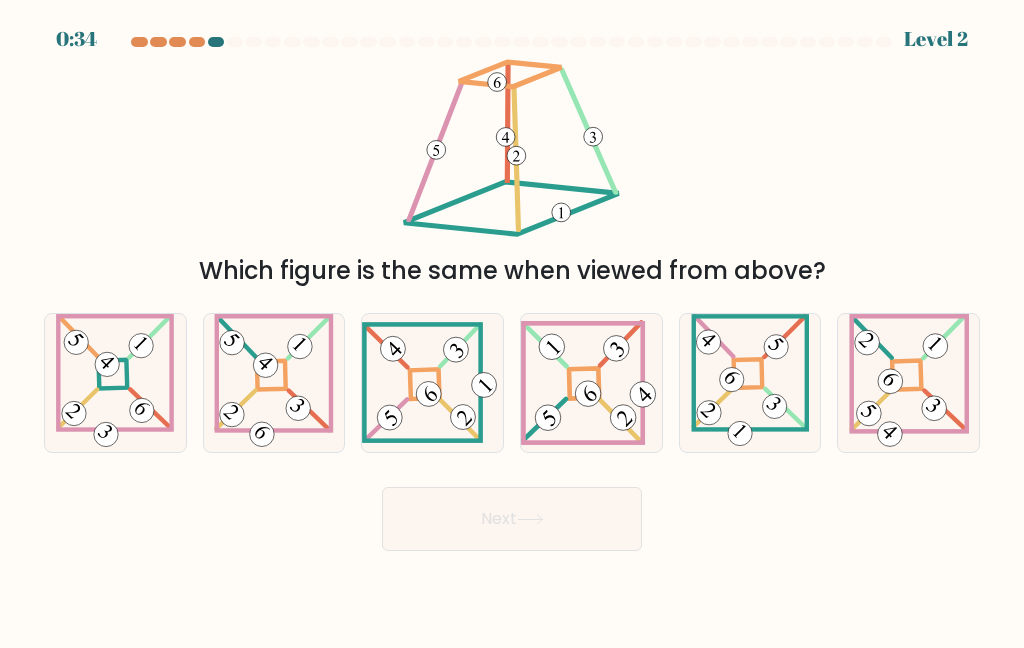 click at bounding box center (432, 382) 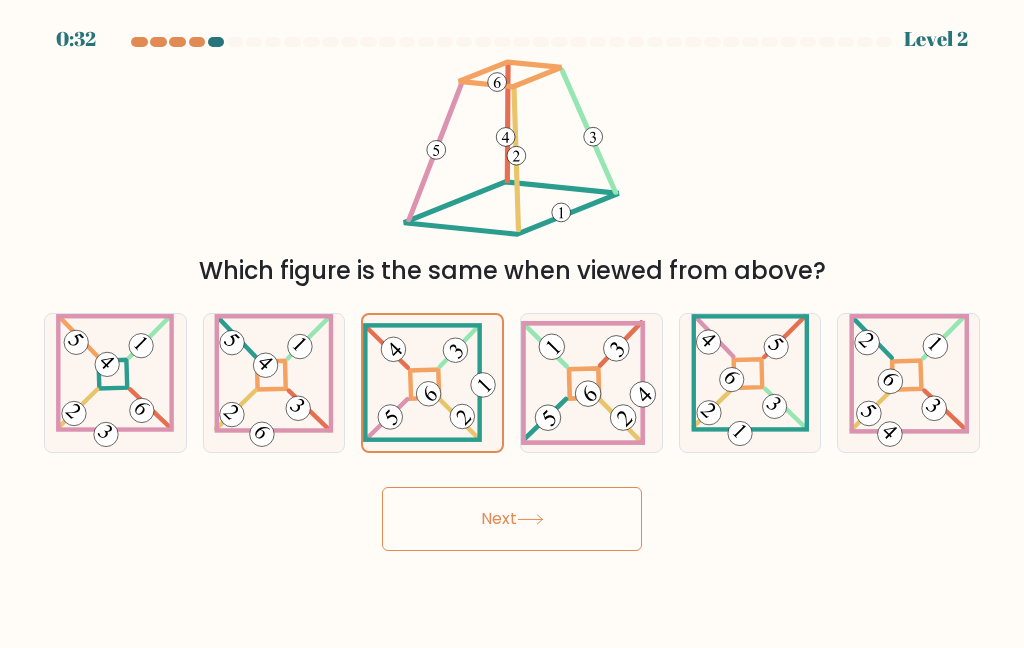click at bounding box center [530, 519] 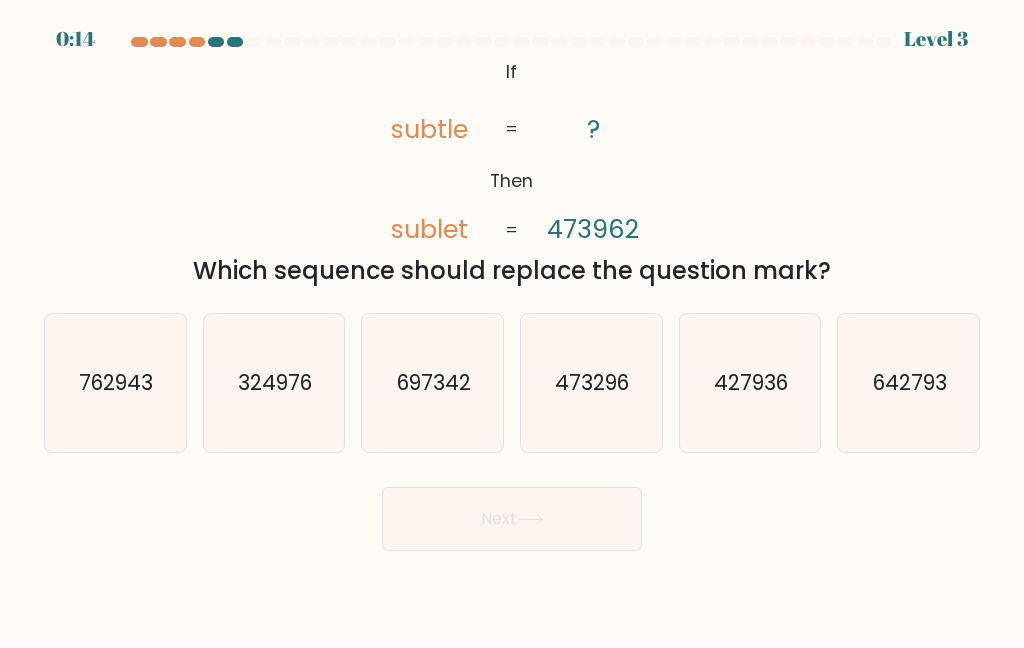 click on "473296" at bounding box center (591, 383) 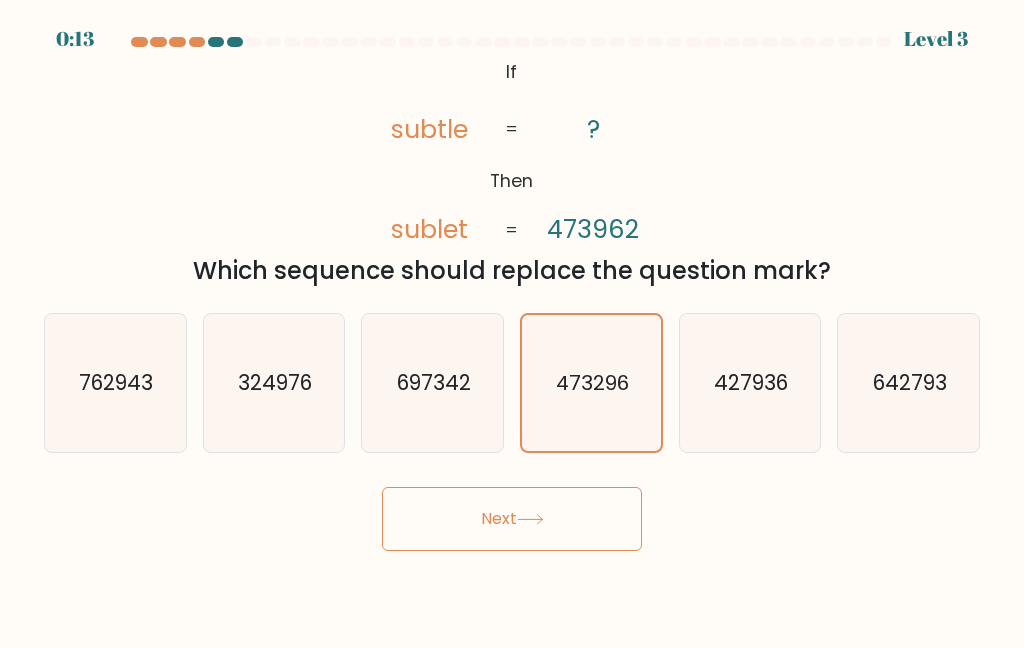 click on "Next" at bounding box center [512, 519] 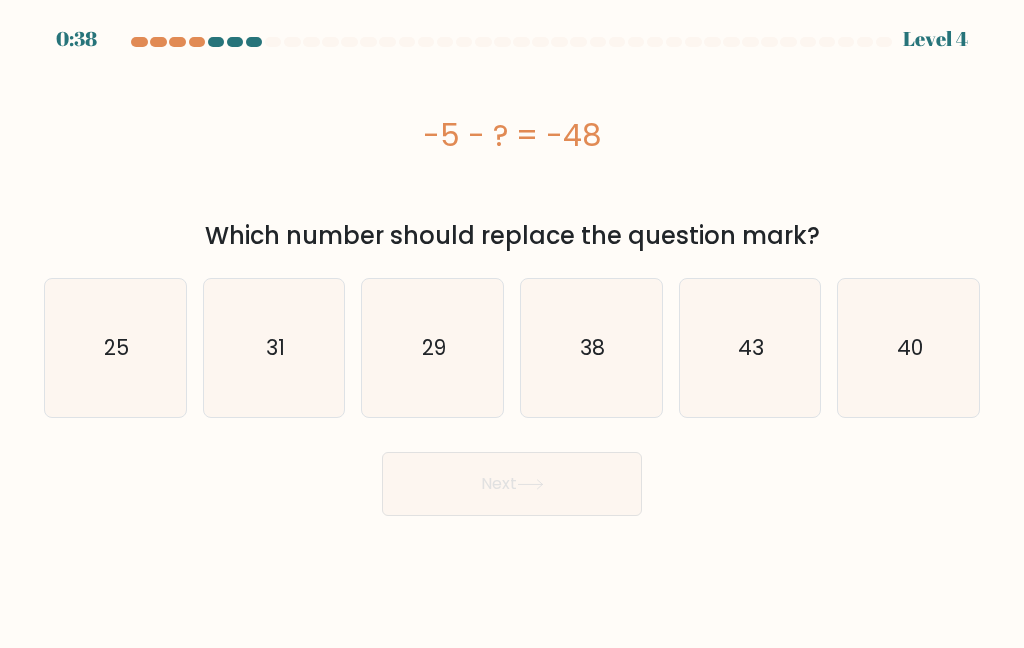 click on "43" at bounding box center [750, 348] 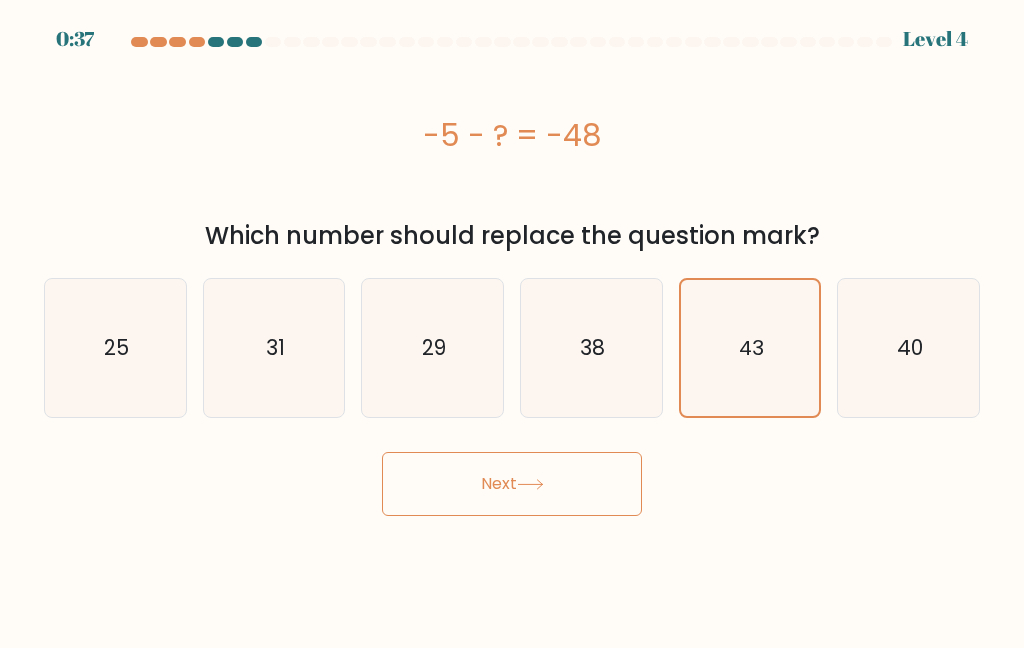 click on "Next" at bounding box center [512, 484] 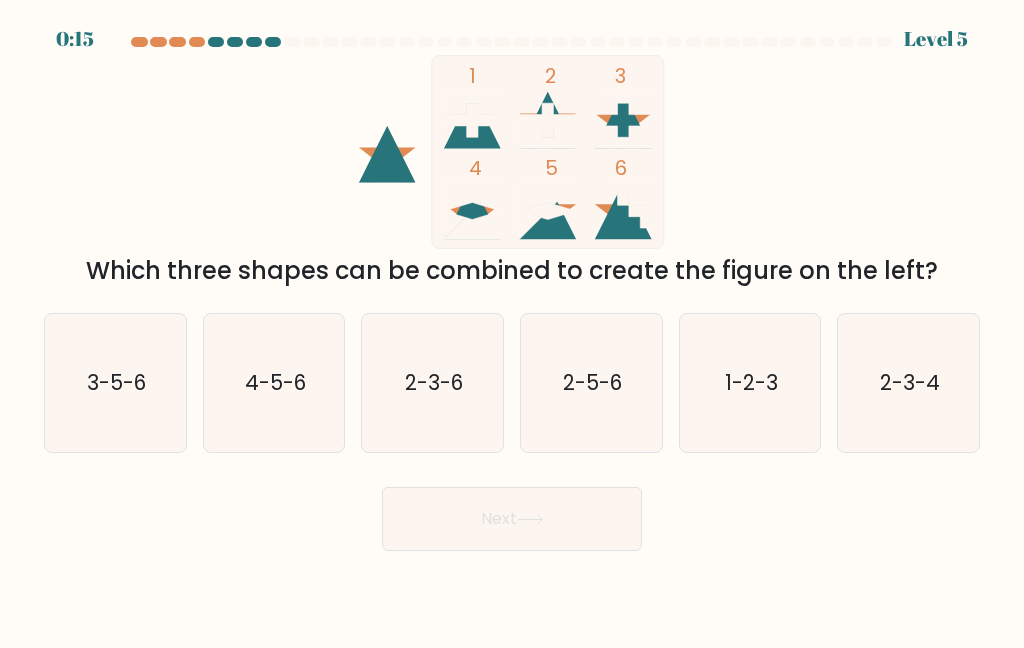 click on "1-2-3" at bounding box center (751, 382) 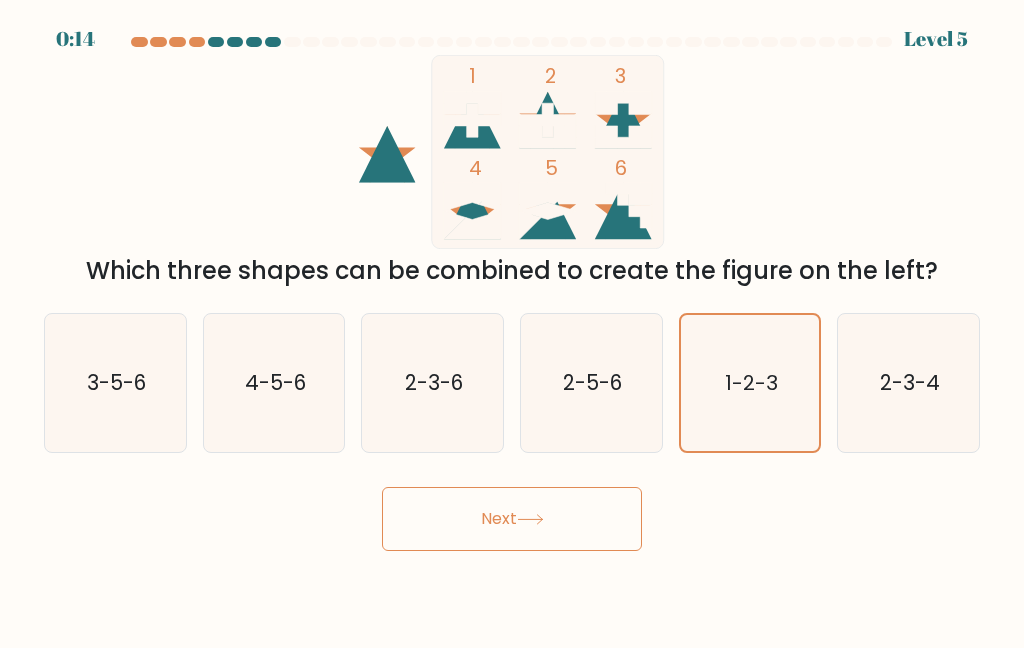 click on "Next" at bounding box center [512, 519] 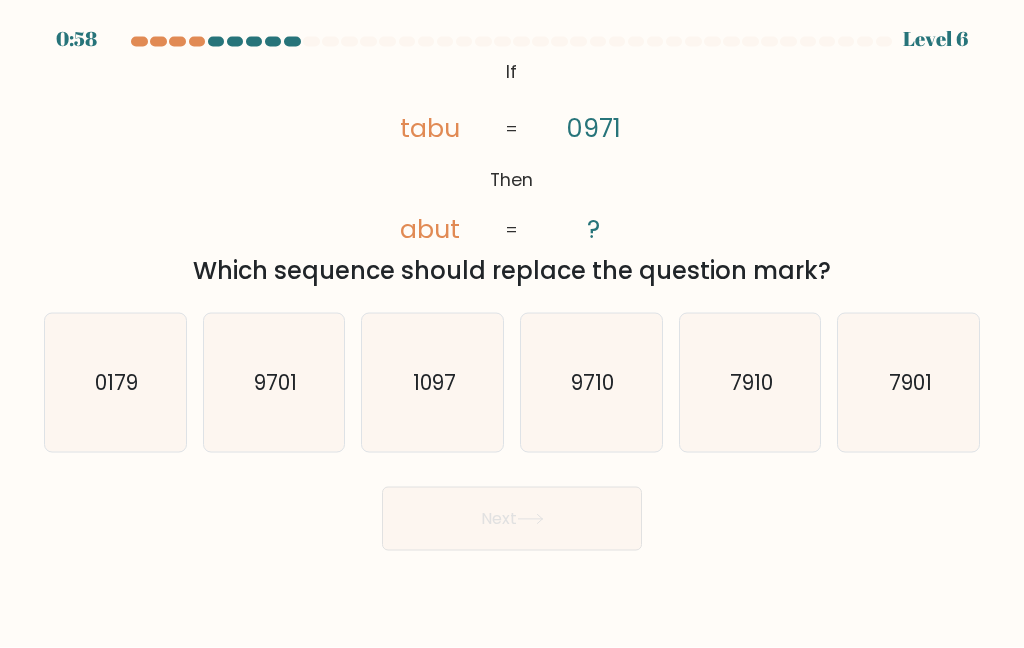 scroll, scrollTop: 3, scrollLeft: 0, axis: vertical 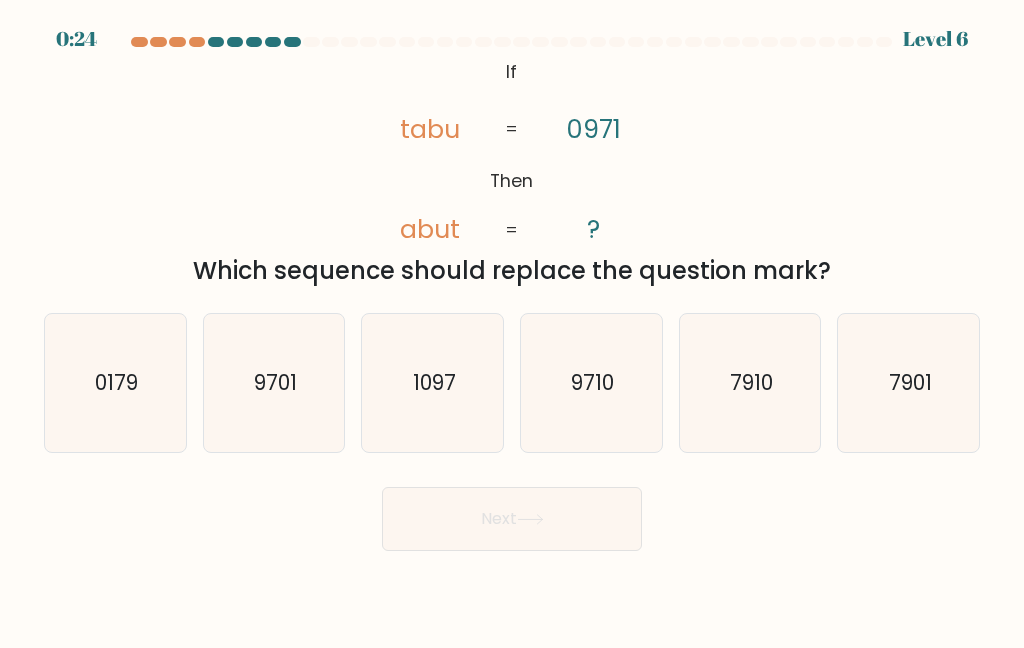 click on "9710" at bounding box center (591, 383) 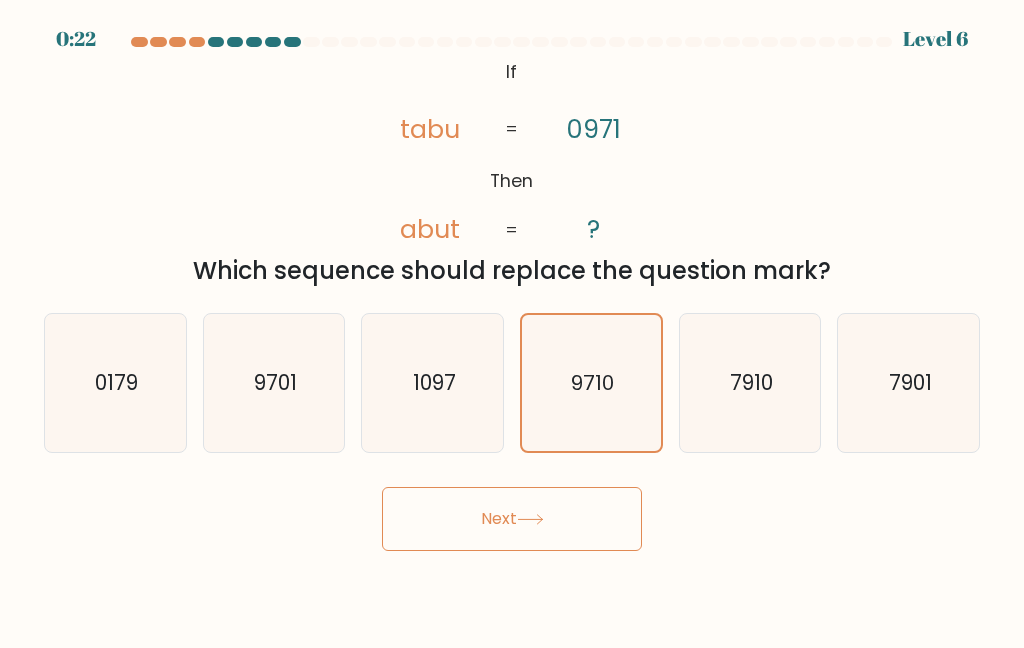 click on "Next" at bounding box center [512, 519] 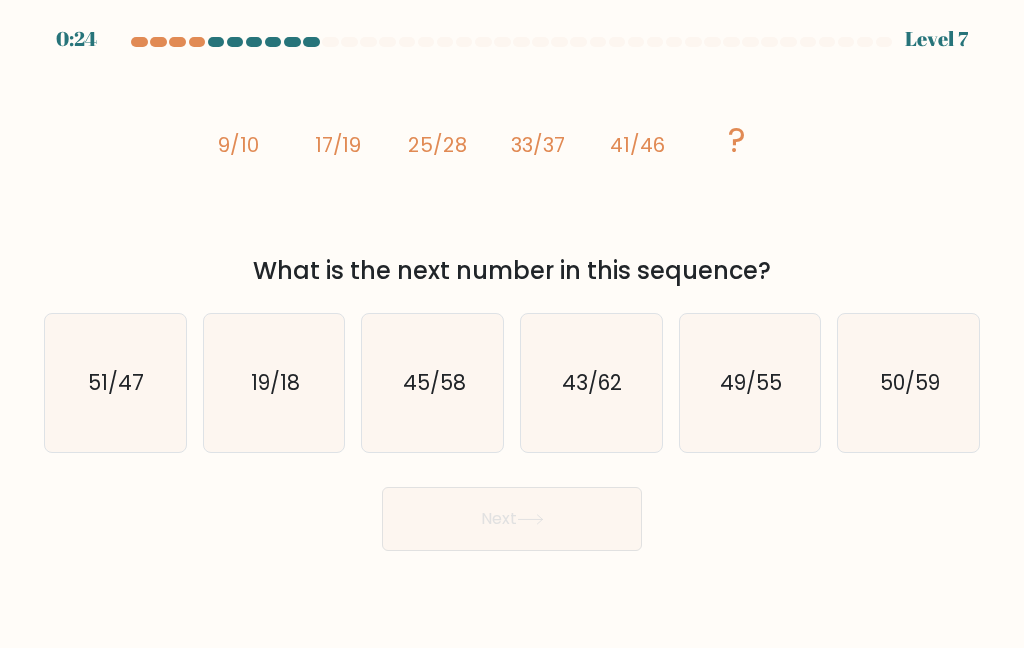 click on "49/55" at bounding box center [751, 382] 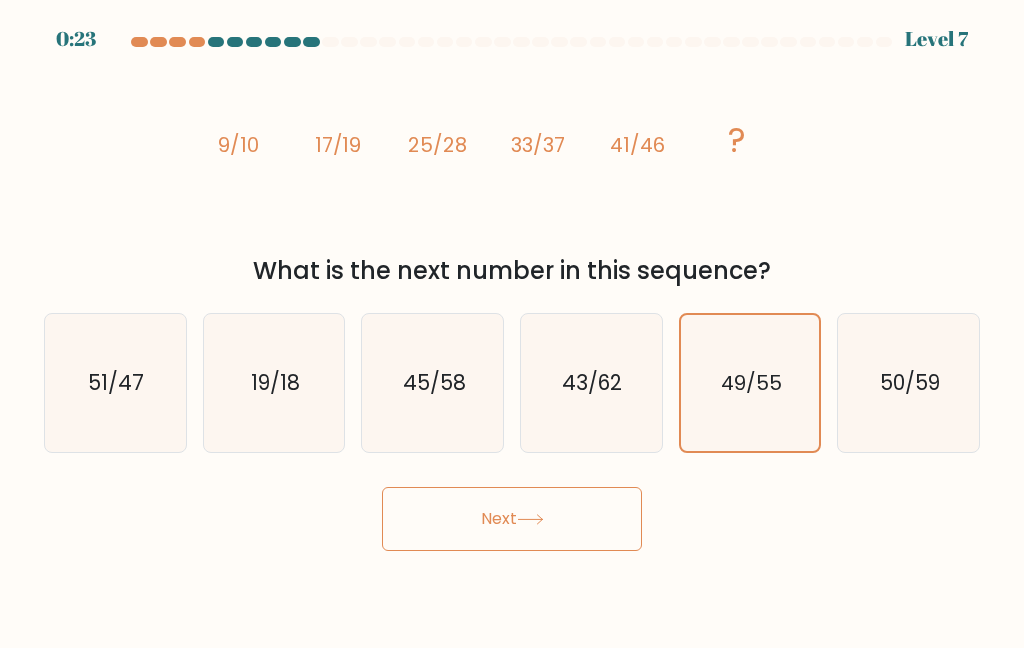 click on "Next" at bounding box center (512, 519) 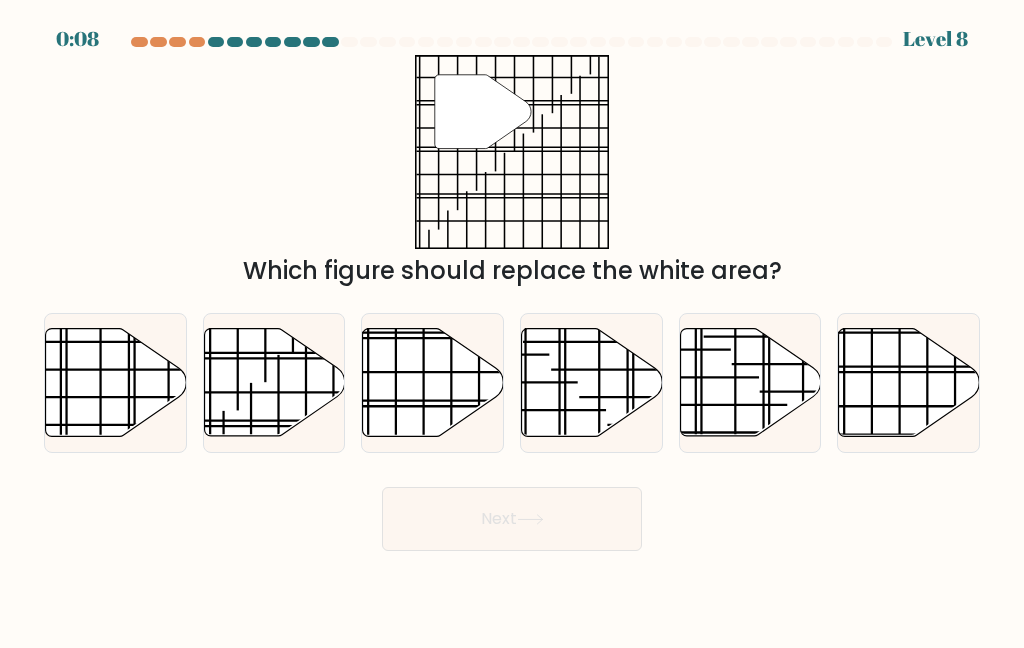 click at bounding box center [909, 382] 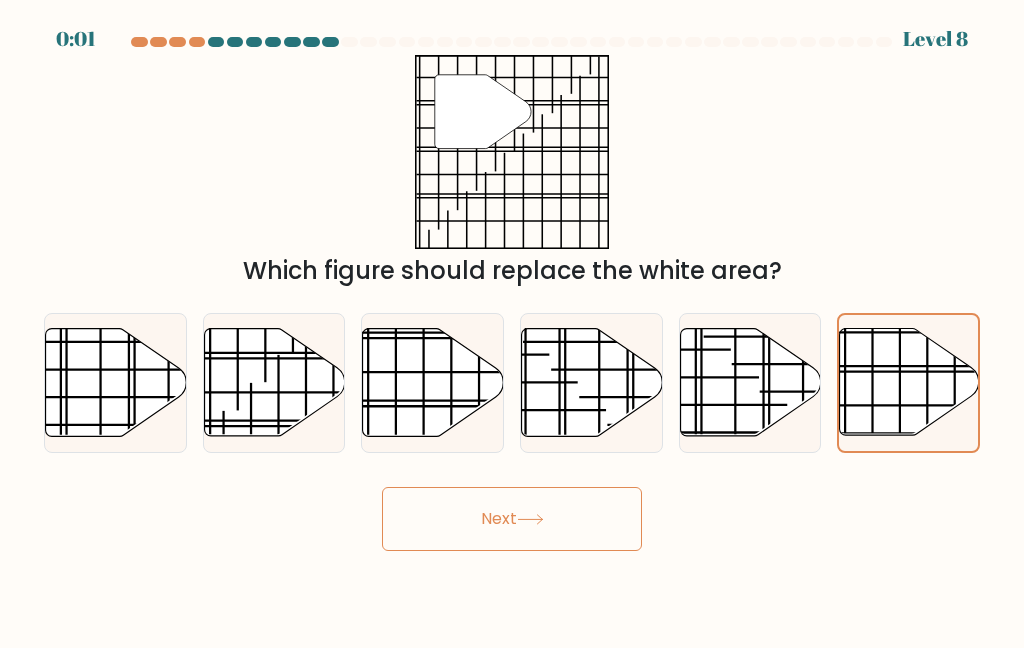 click on "Next" at bounding box center [512, 519] 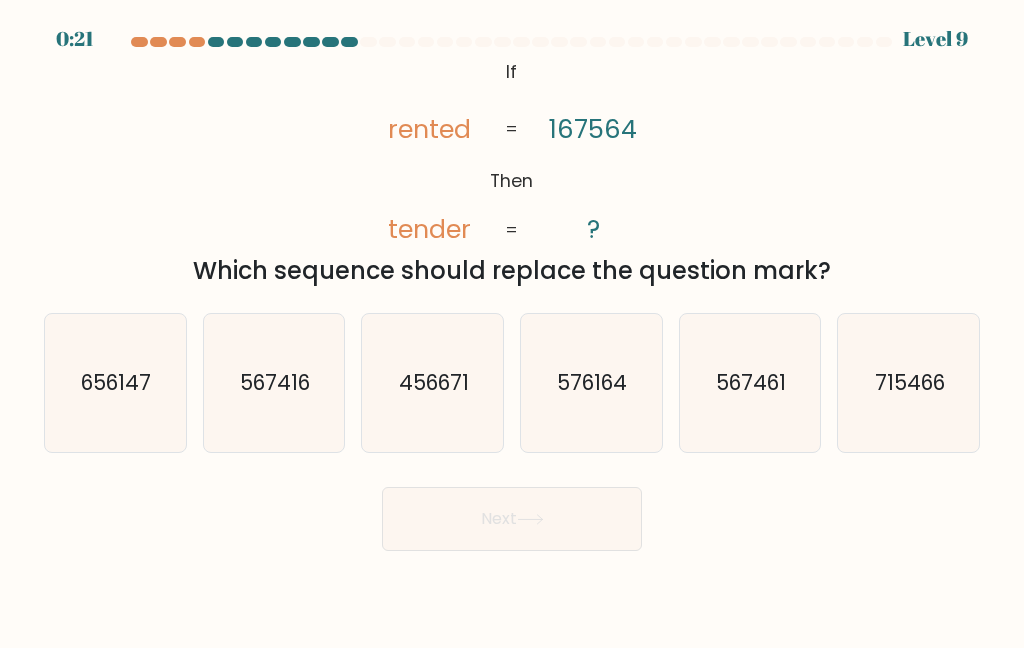 click on "567416" at bounding box center [274, 383] 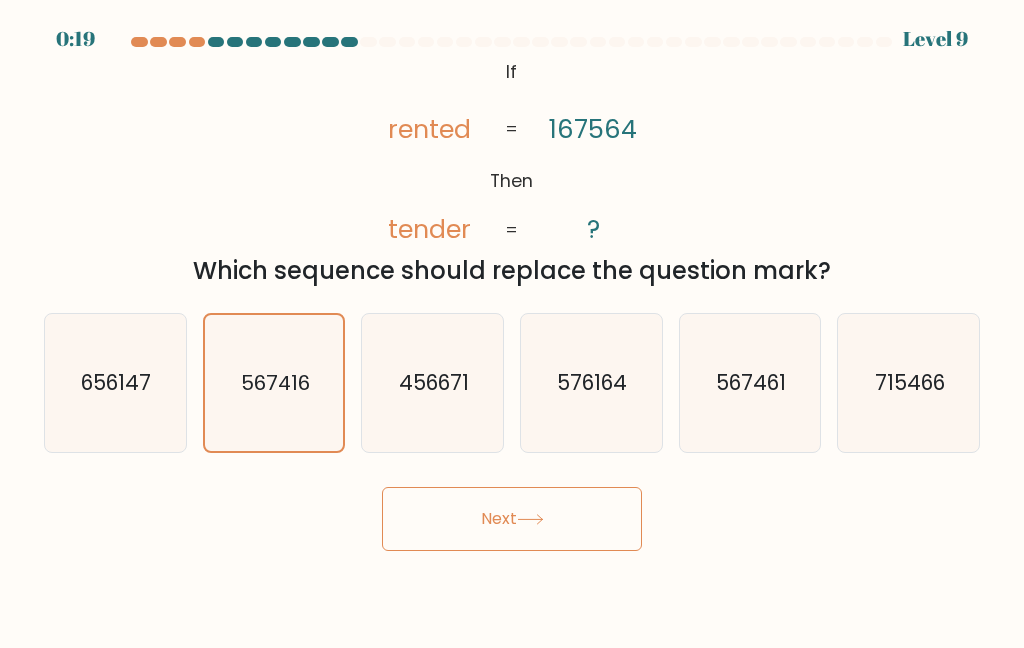 click at bounding box center [530, 519] 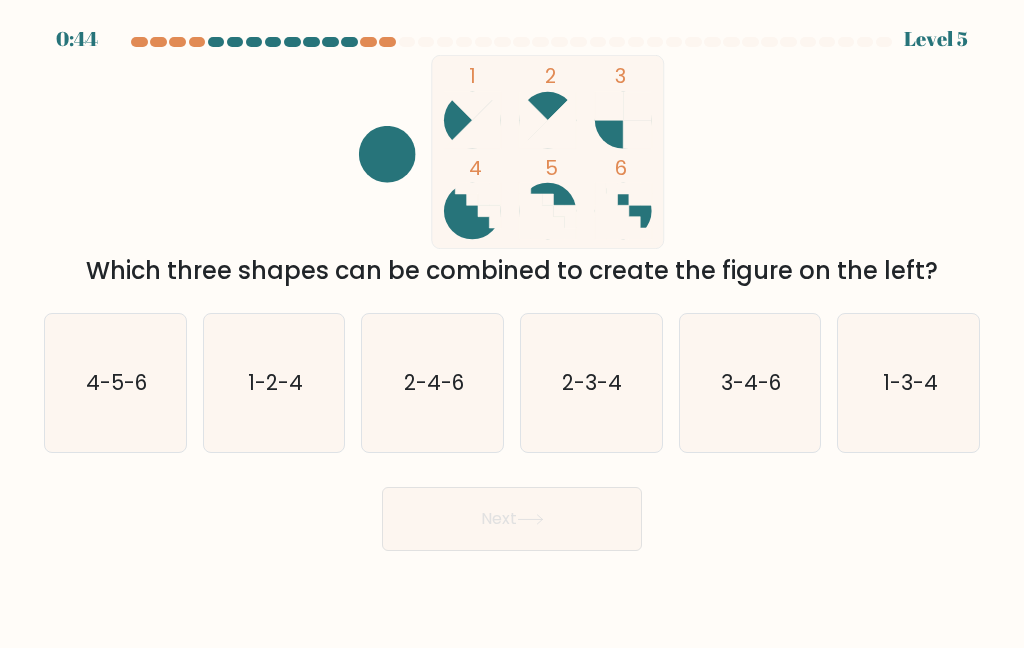 scroll, scrollTop: 0, scrollLeft: 0, axis: both 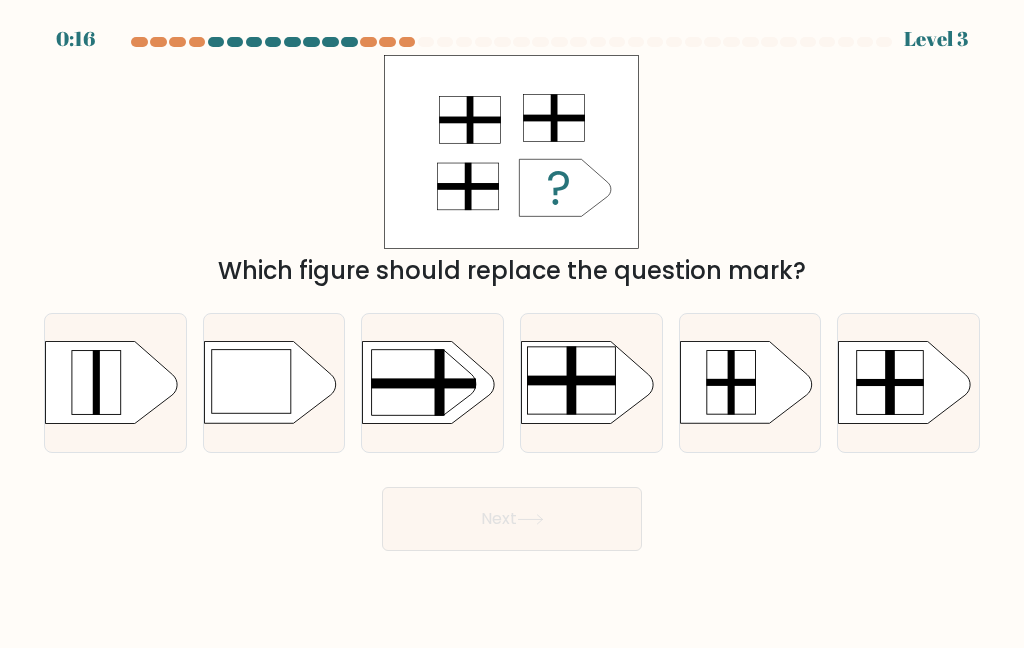 click at bounding box center (572, 380) 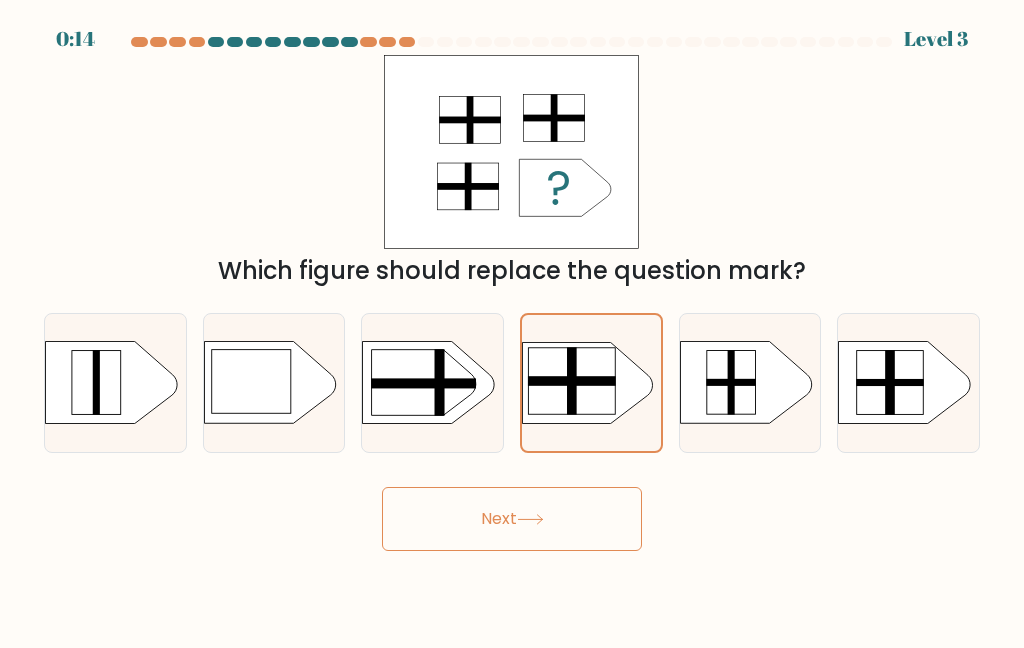 click on "Next" at bounding box center [512, 519] 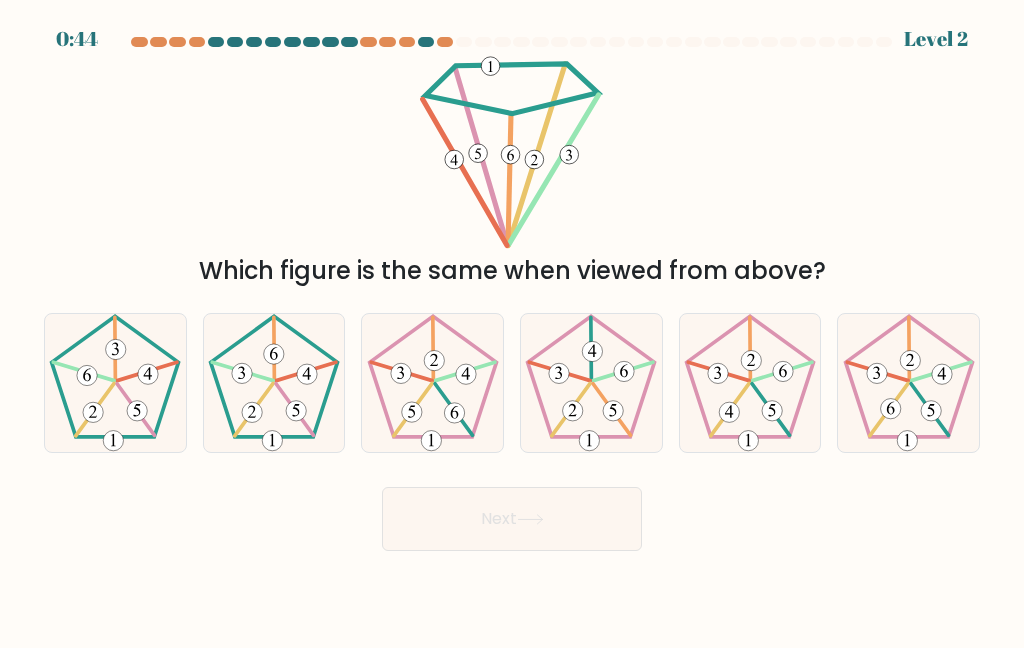 scroll, scrollTop: 0, scrollLeft: 0, axis: both 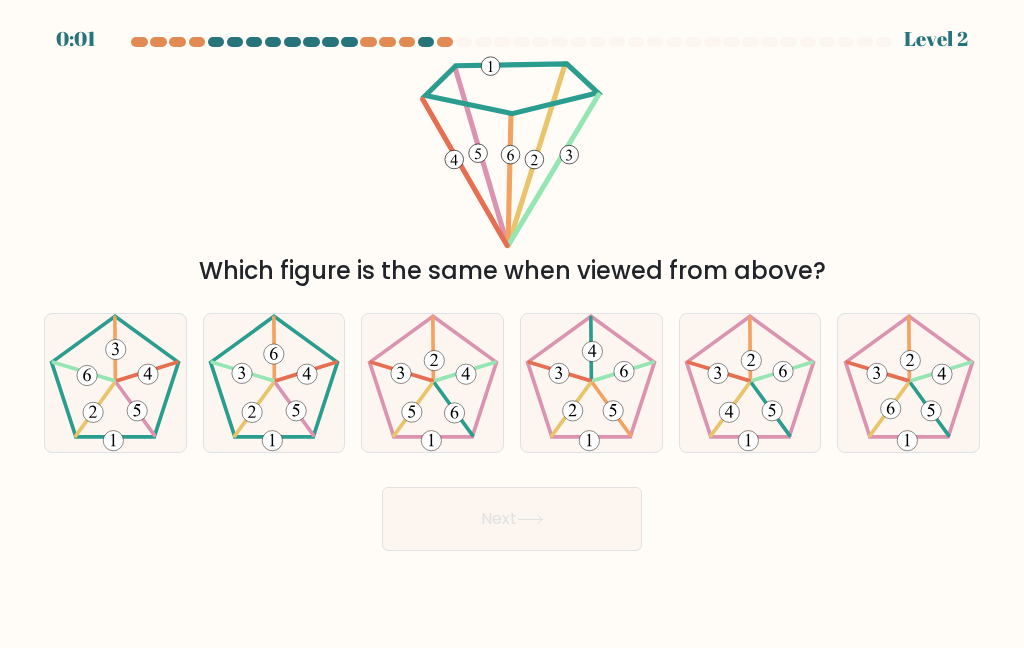 click at bounding box center (433, 383) 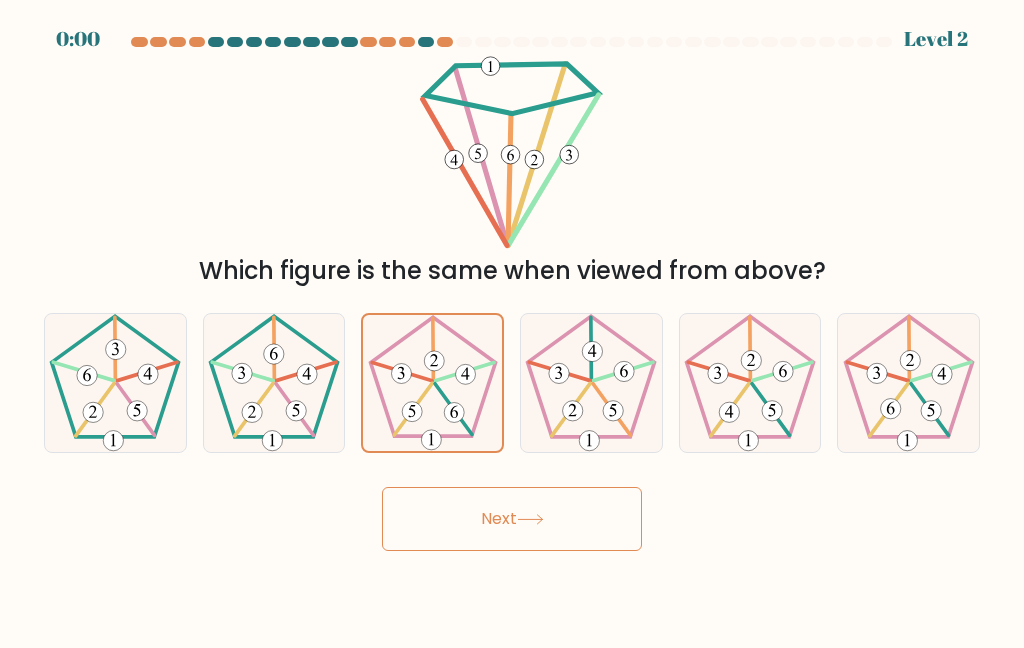 click on "Next" at bounding box center [512, 519] 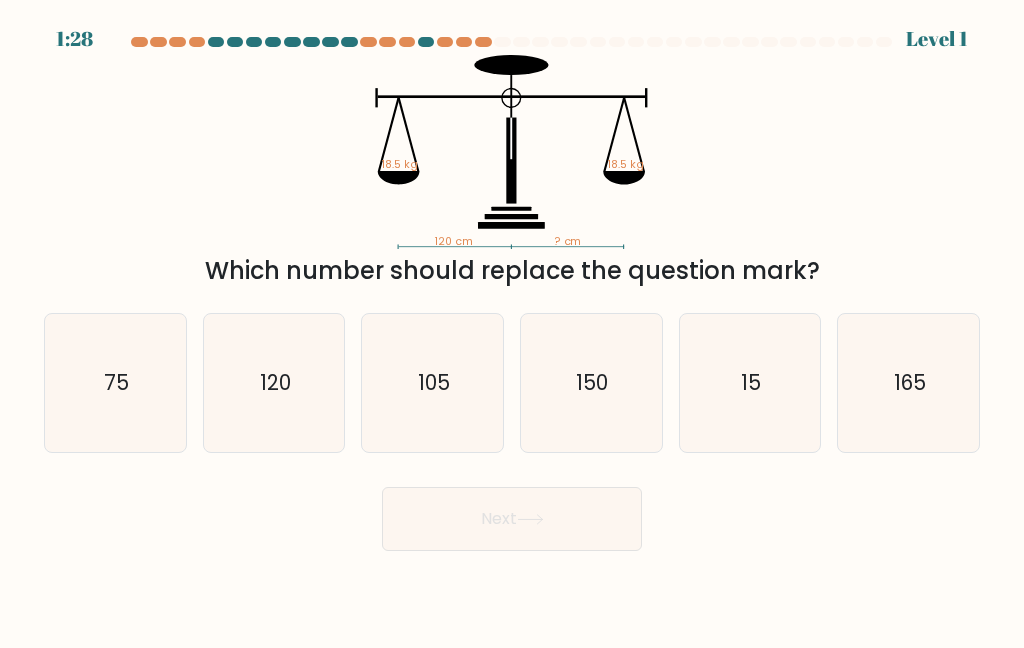 scroll, scrollTop: 0, scrollLeft: 0, axis: both 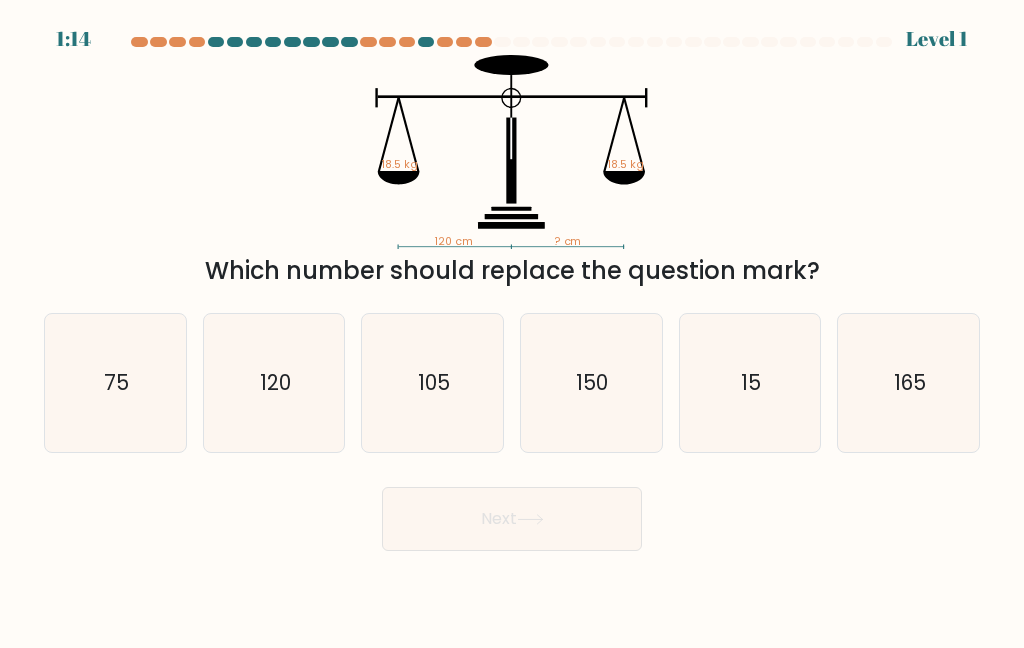 click on "120" at bounding box center (274, 383) 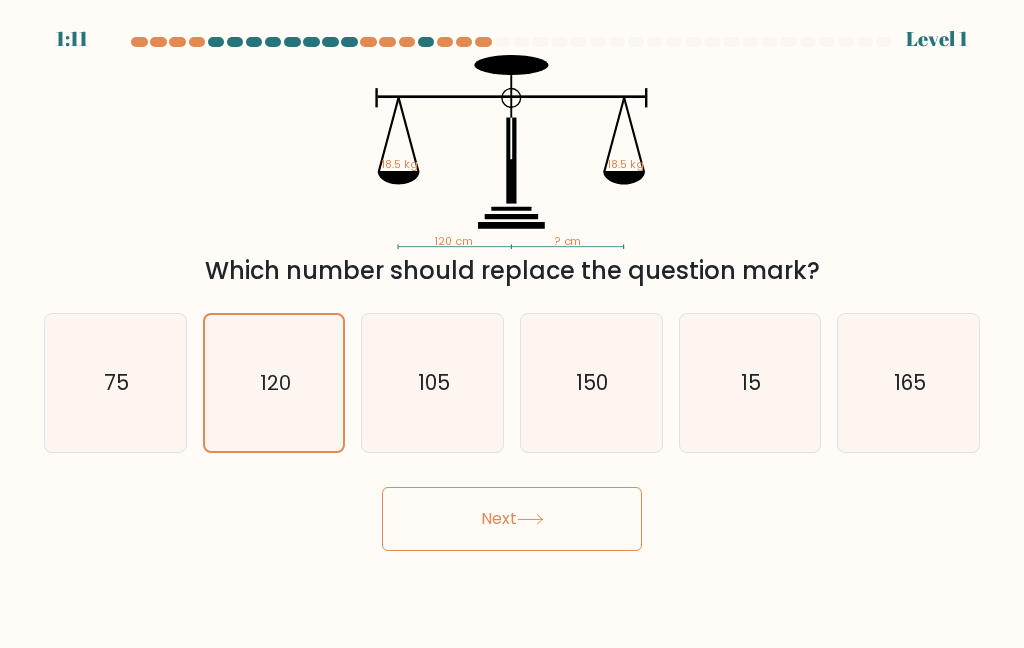 click on "Next" at bounding box center (512, 519) 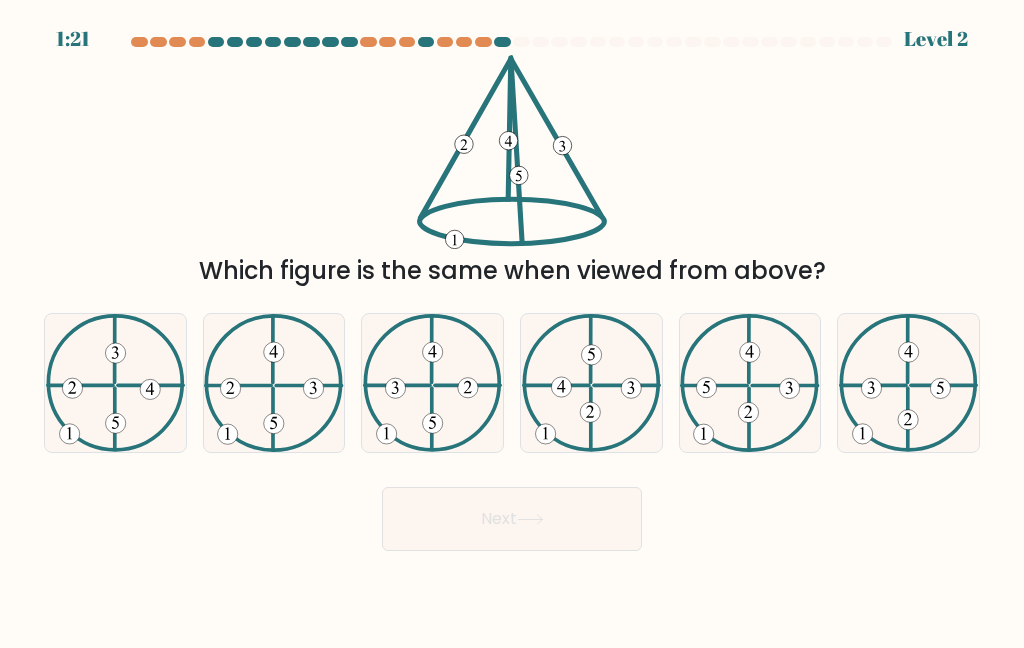 click at bounding box center (273, 383) 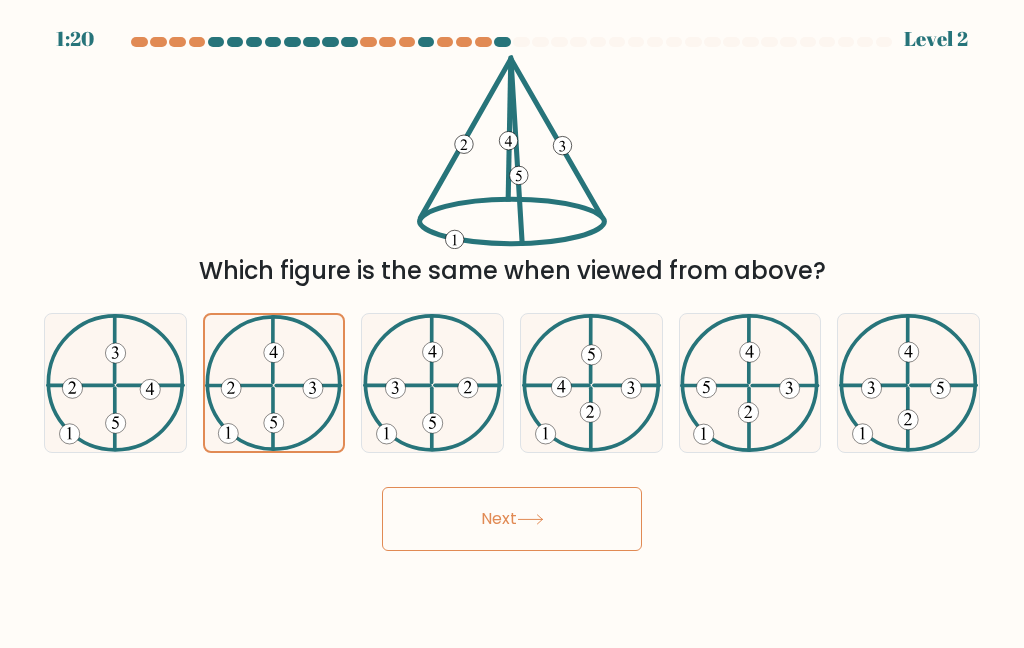 click on "Next" at bounding box center [512, 519] 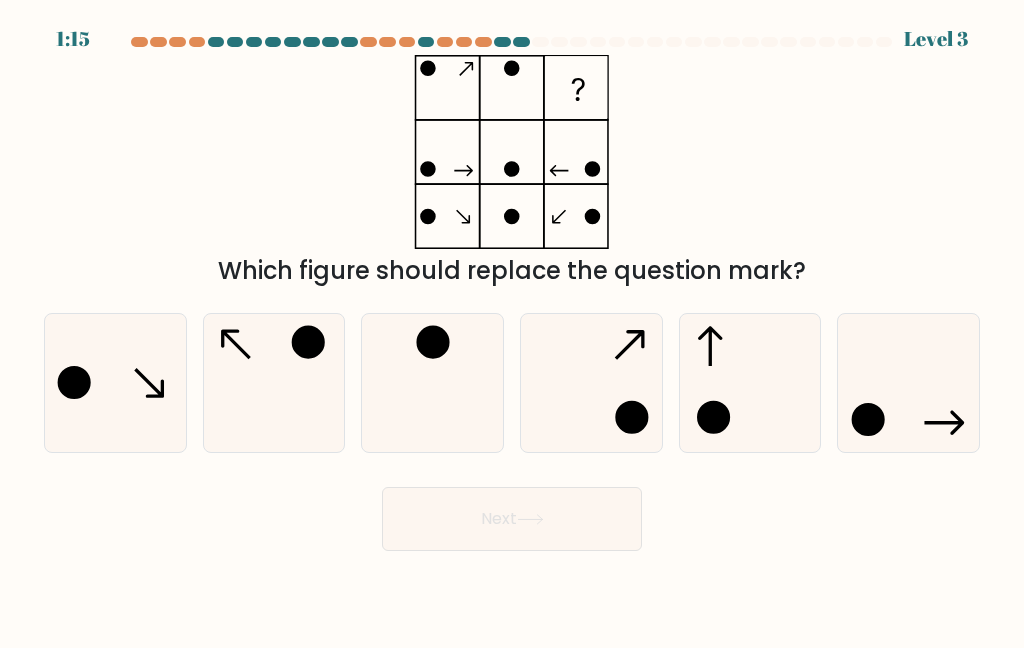 click at bounding box center [274, 383] 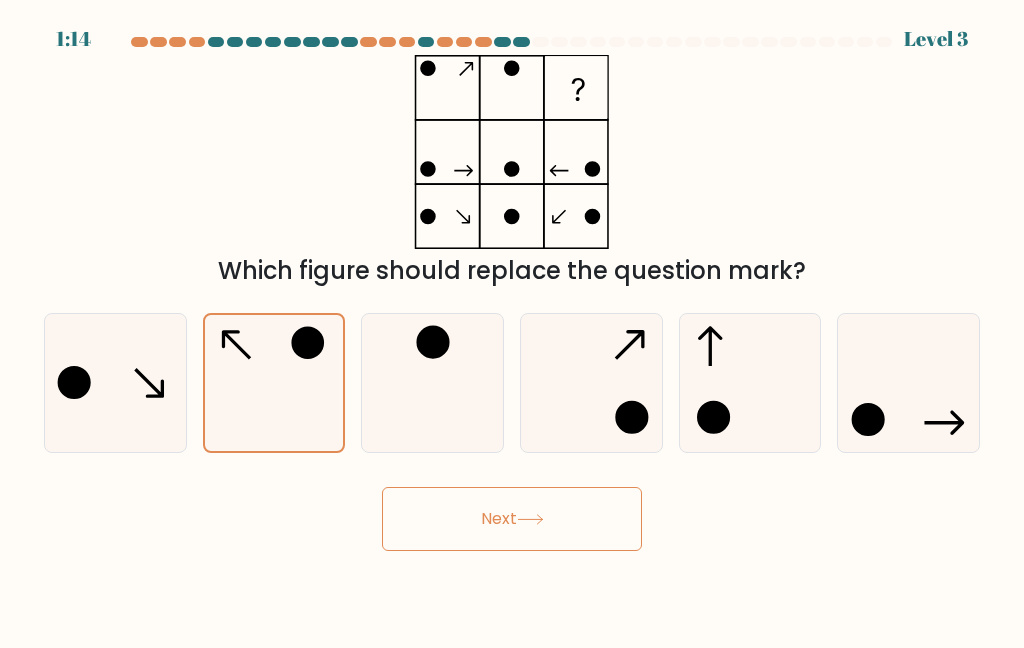 click on "Next" at bounding box center (512, 519) 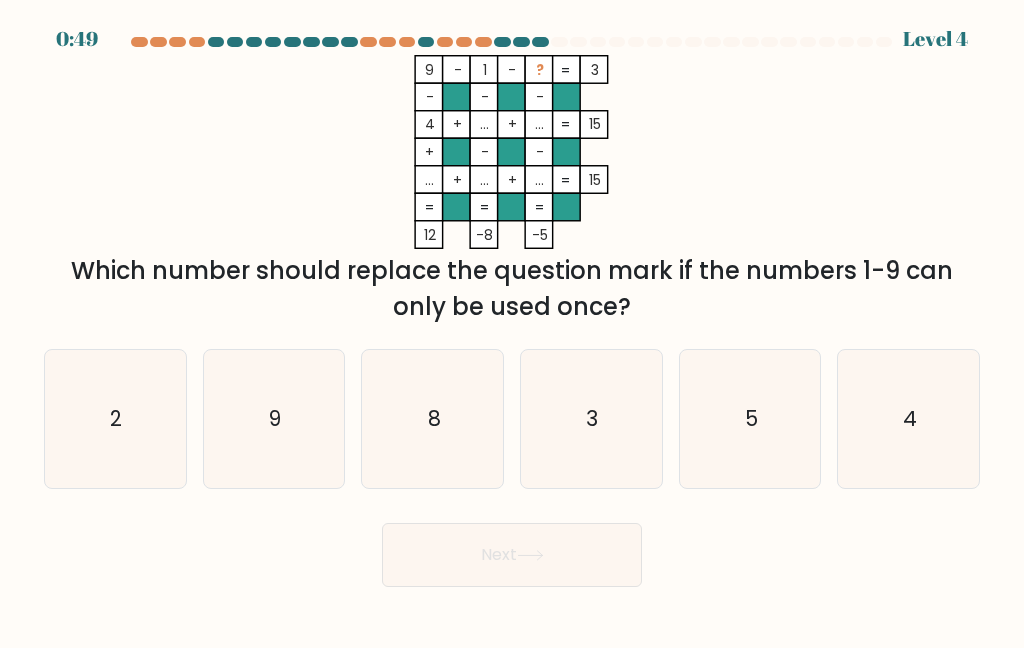 click on "5" at bounding box center (750, 419) 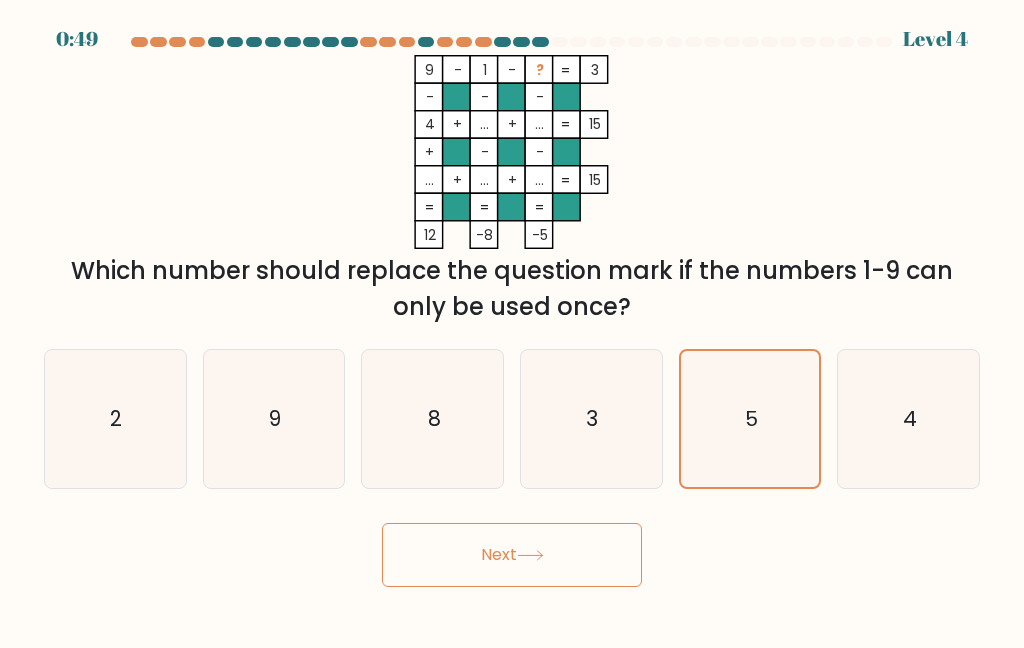 click on "Next" at bounding box center [512, 555] 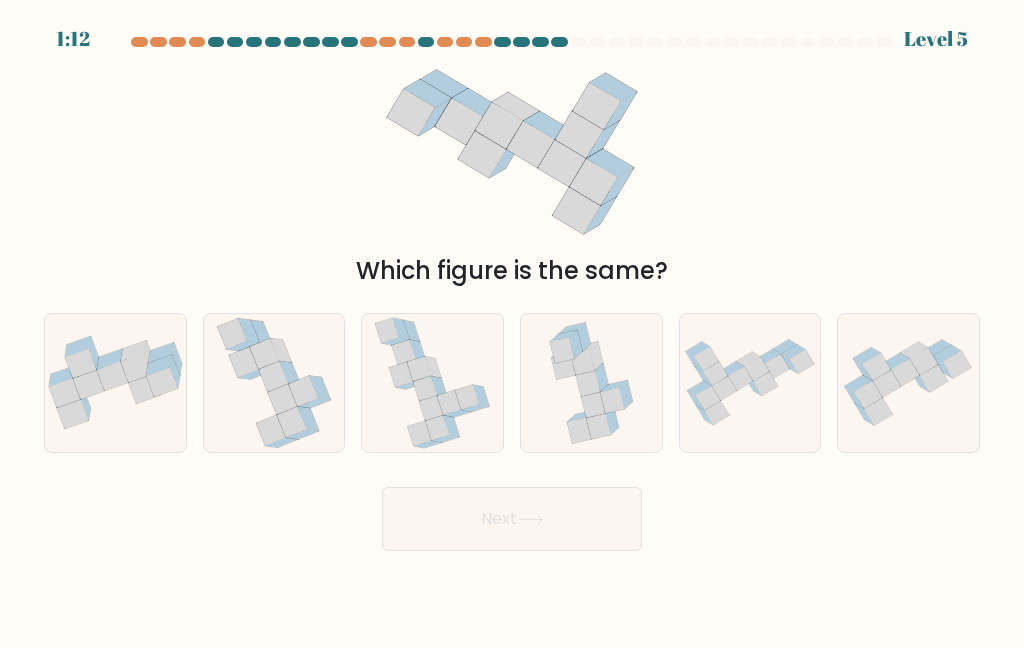 click at bounding box center (426, 388) 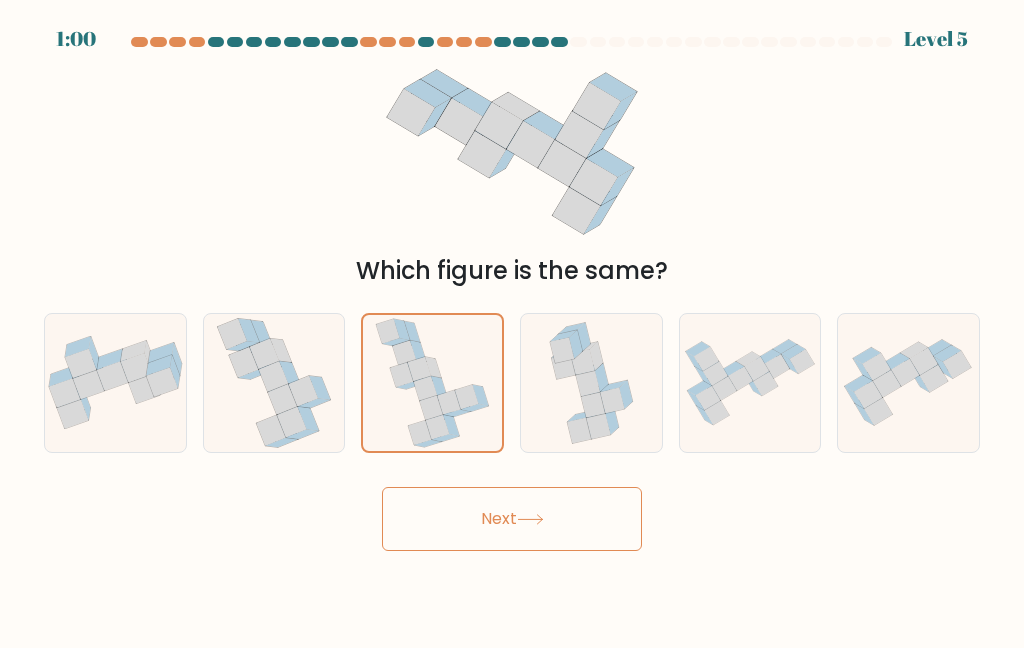 click on "Next" at bounding box center [512, 519] 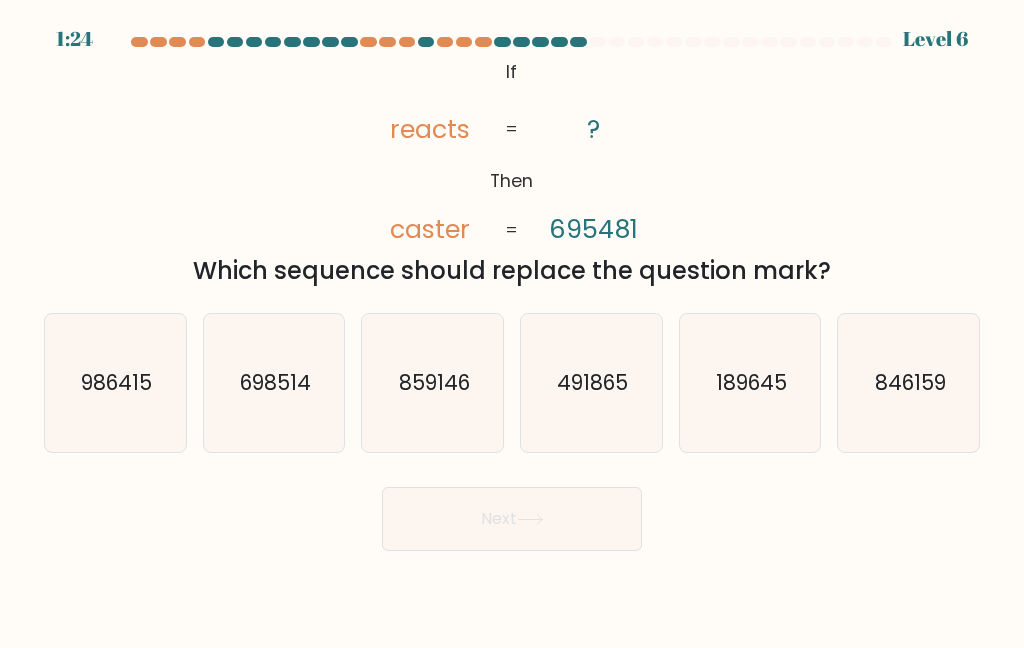 click on "491865" at bounding box center [592, 382] 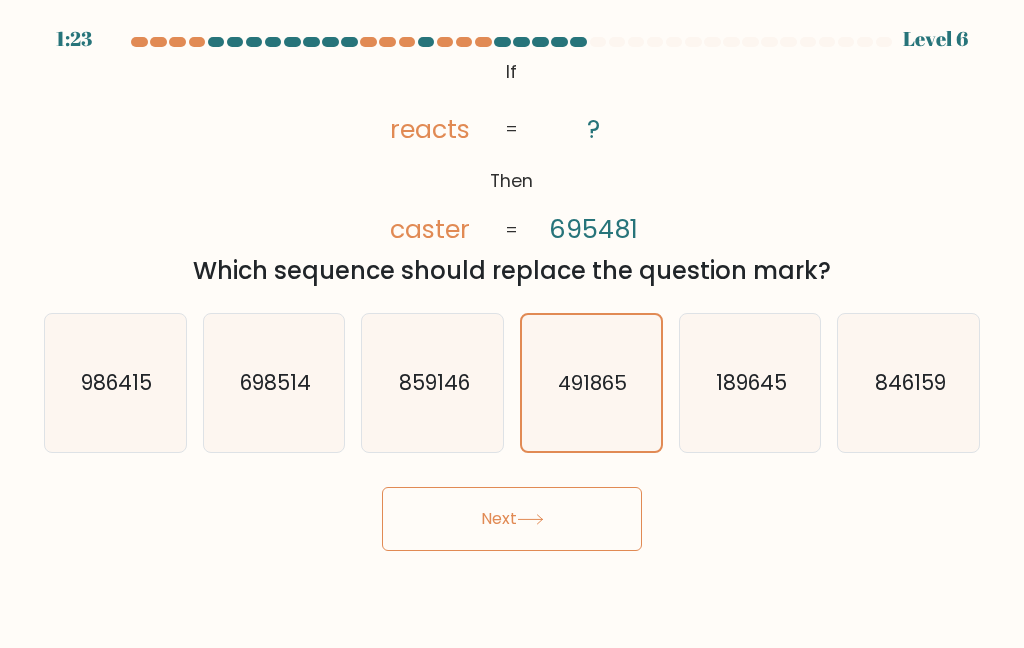 click on "Next" at bounding box center (512, 519) 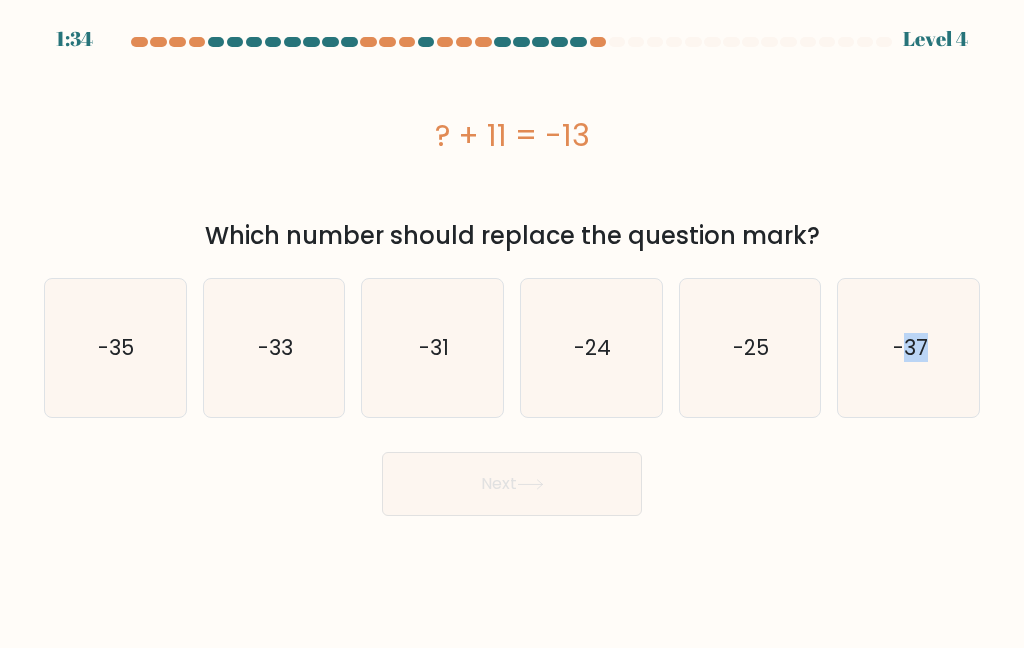 click on "Next" at bounding box center (512, 479) 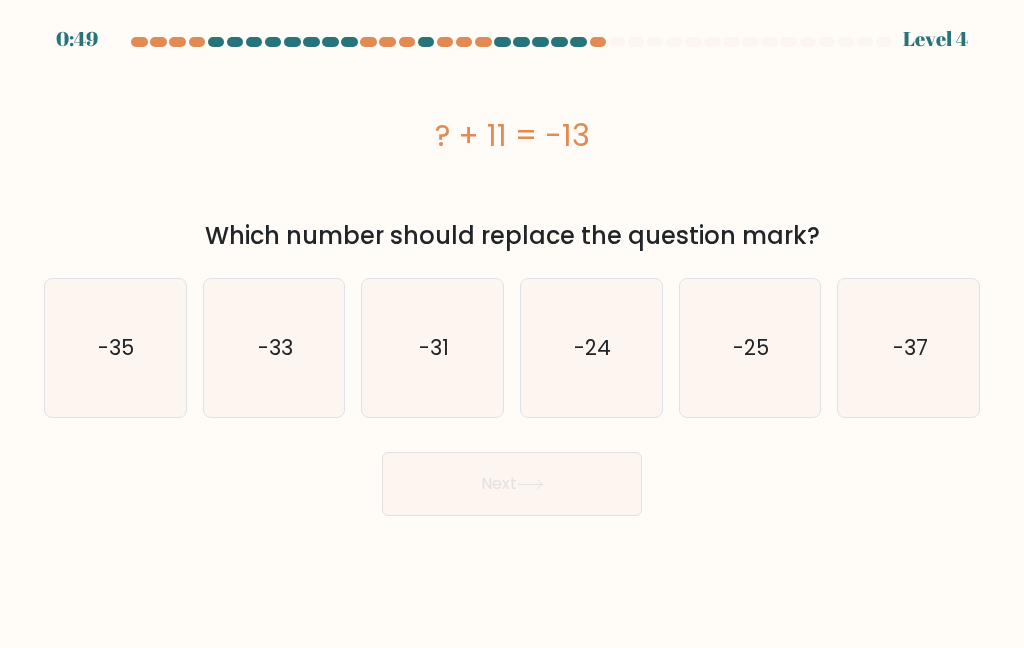 click on "-24" at bounding box center (591, 348) 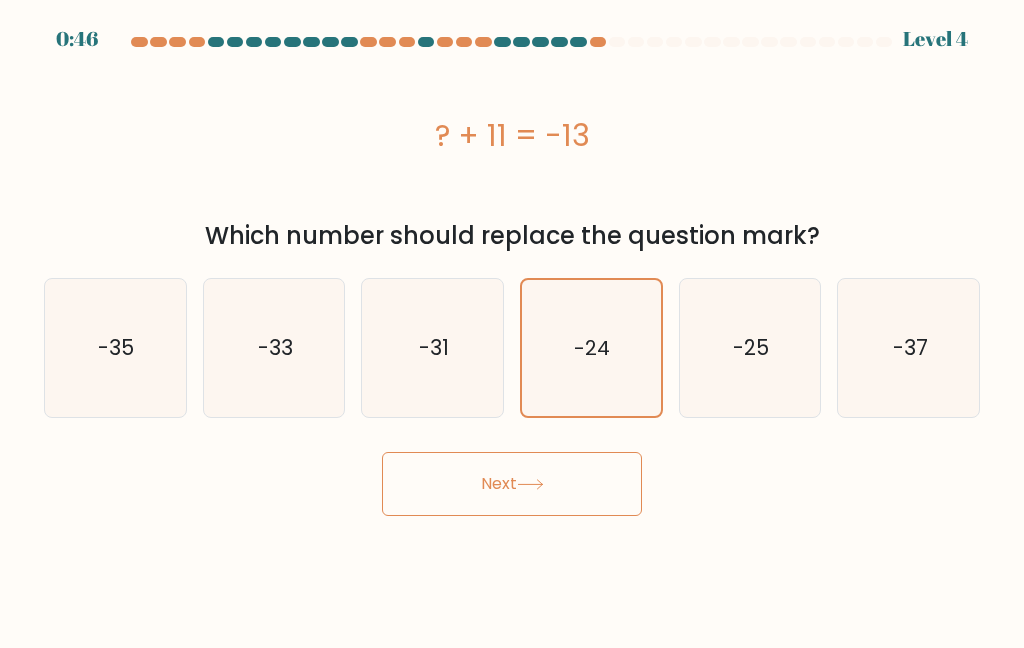 click on "Next" at bounding box center (512, 484) 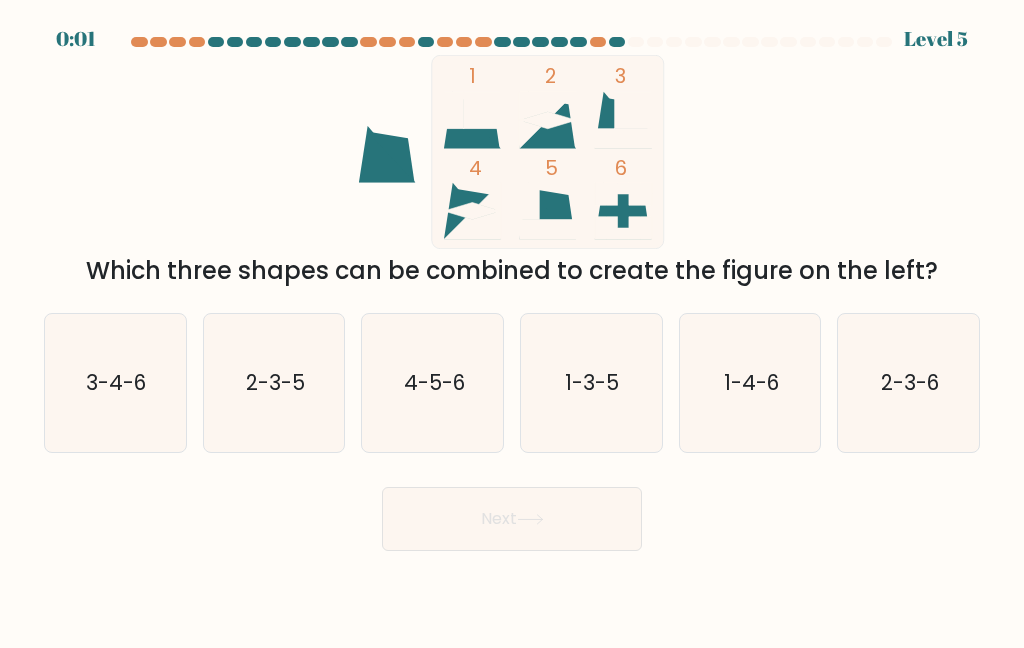 click on "1-3-5" at bounding box center [591, 383] 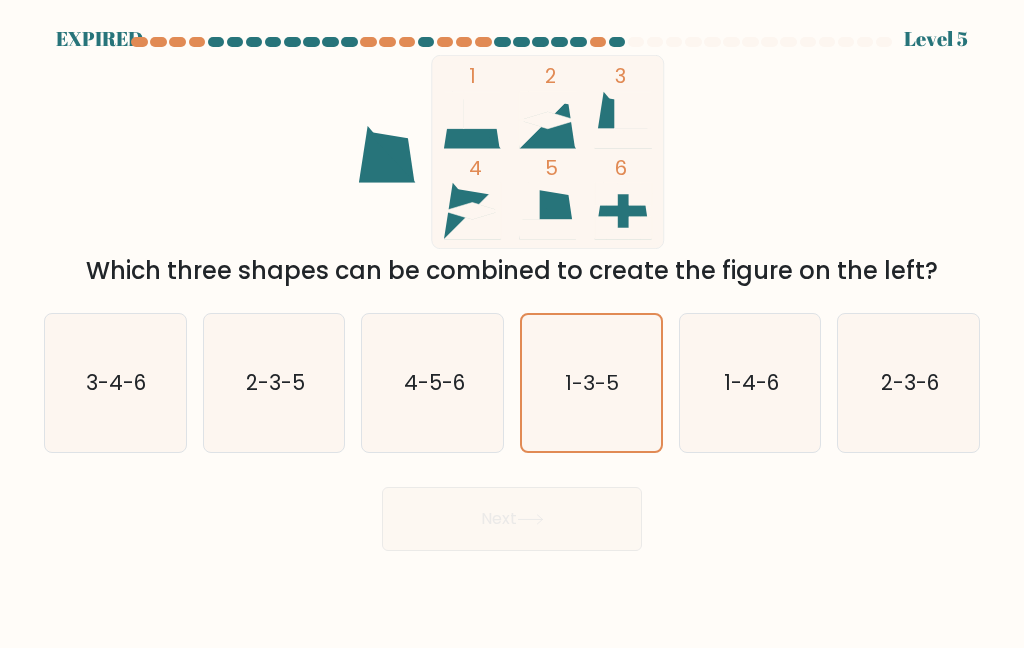 click on "Next" at bounding box center (512, 514) 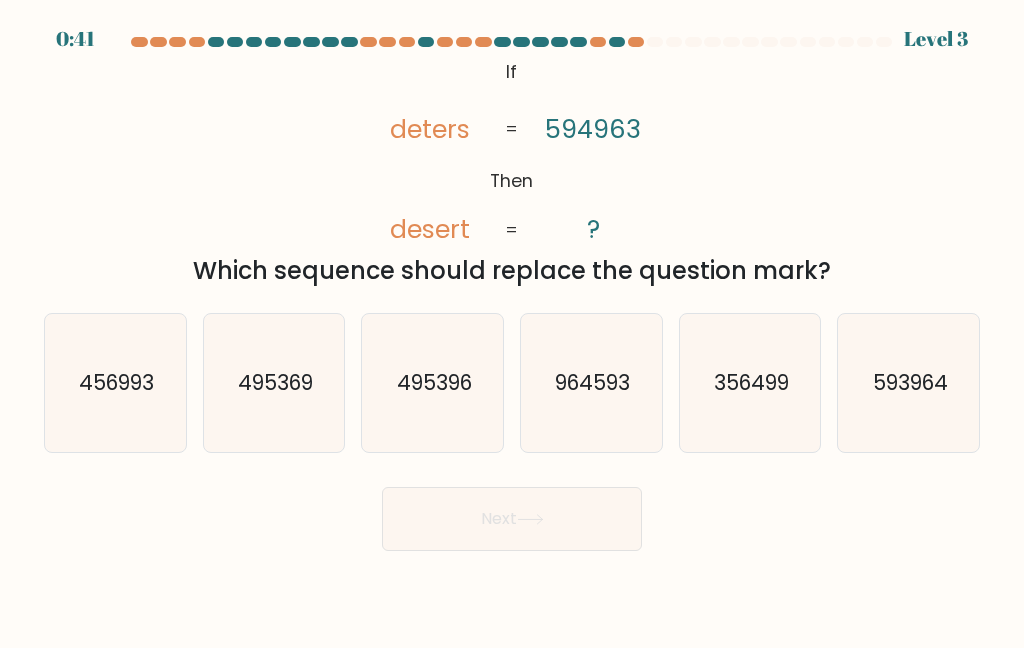 scroll, scrollTop: 0, scrollLeft: 0, axis: both 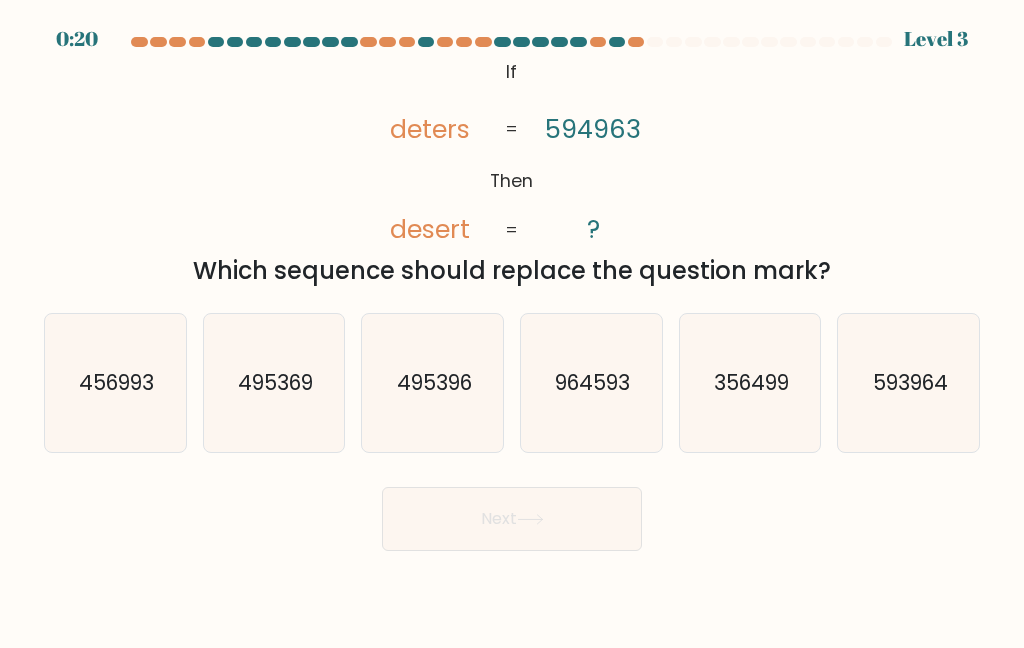 click on "593964" at bounding box center (909, 382) 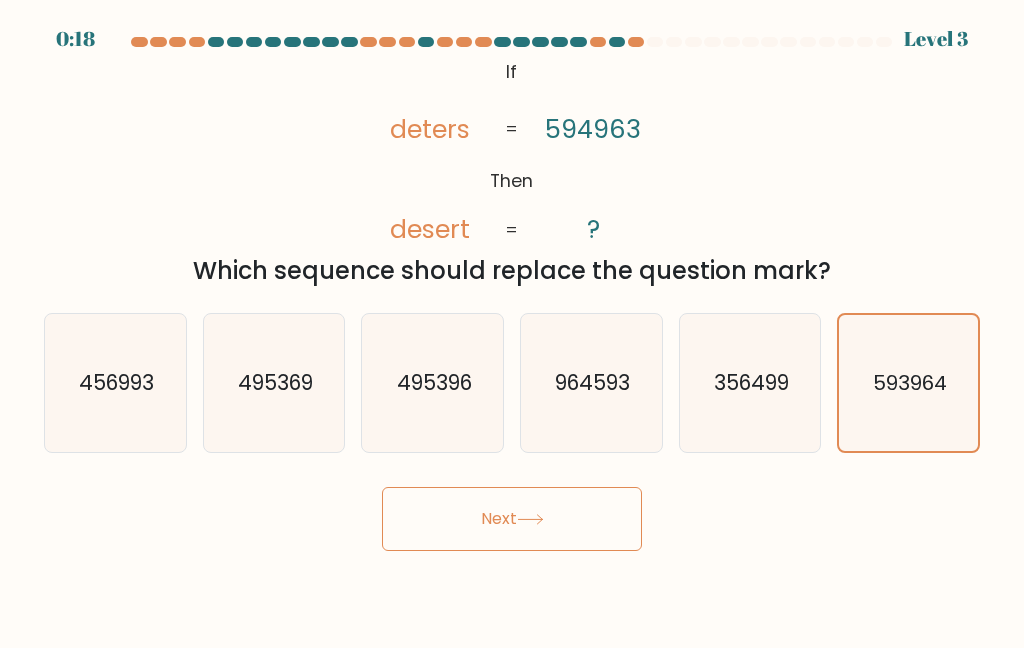 click on "Next" at bounding box center [512, 519] 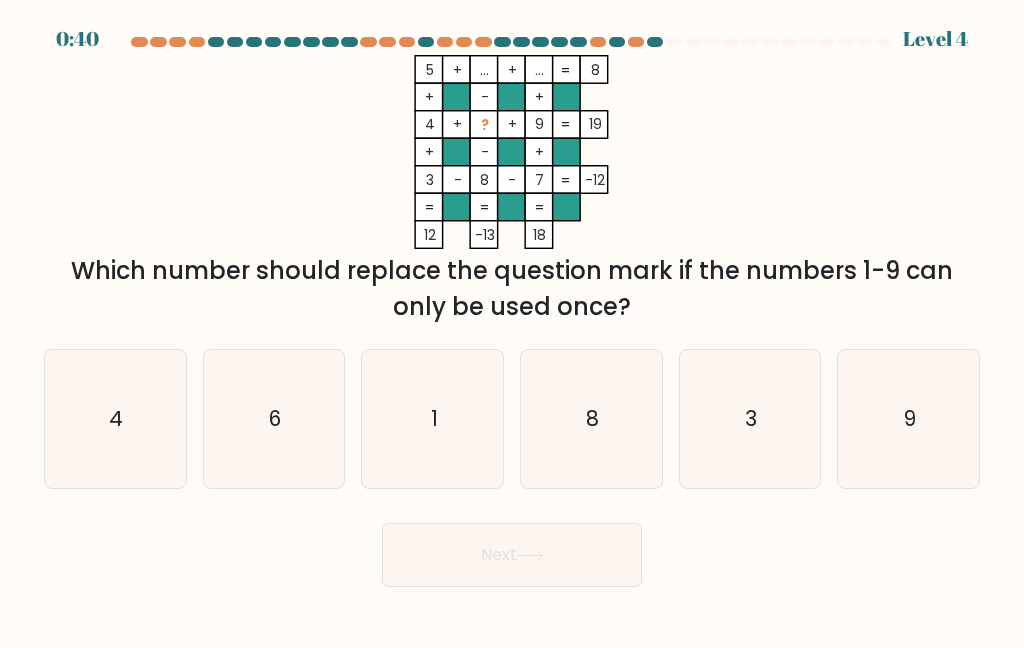 click on "6" at bounding box center (274, 419) 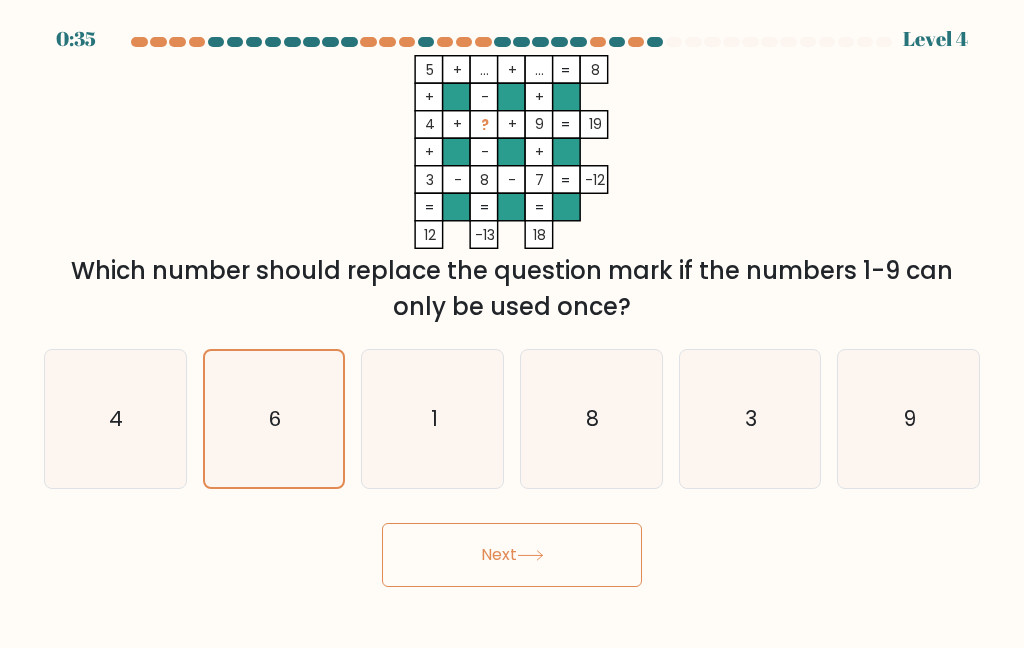 click on "Next" at bounding box center [512, 555] 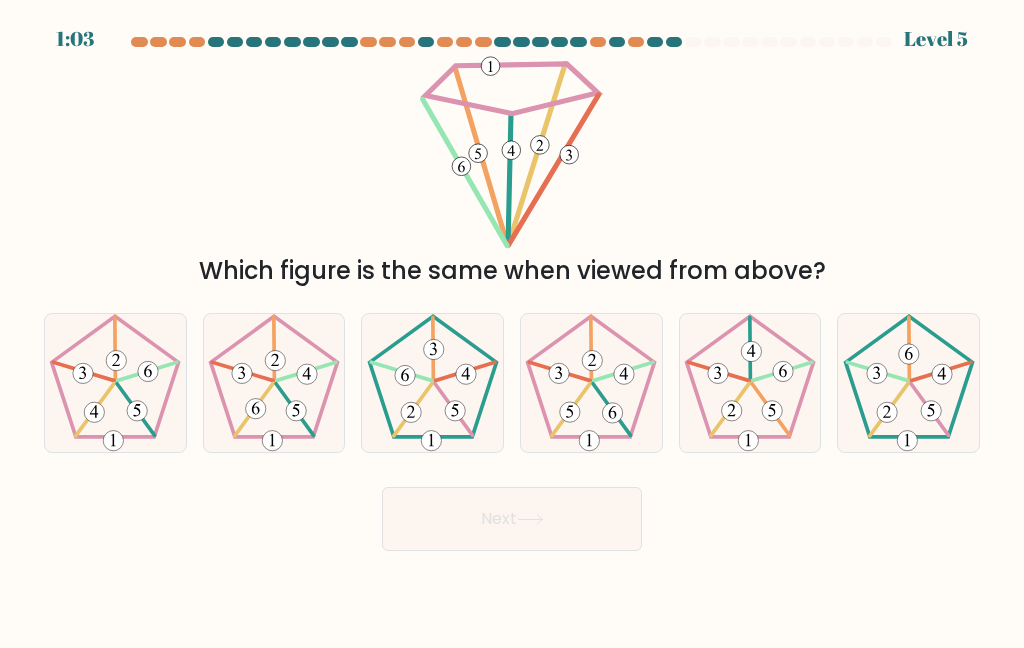 click at bounding box center [750, 383] 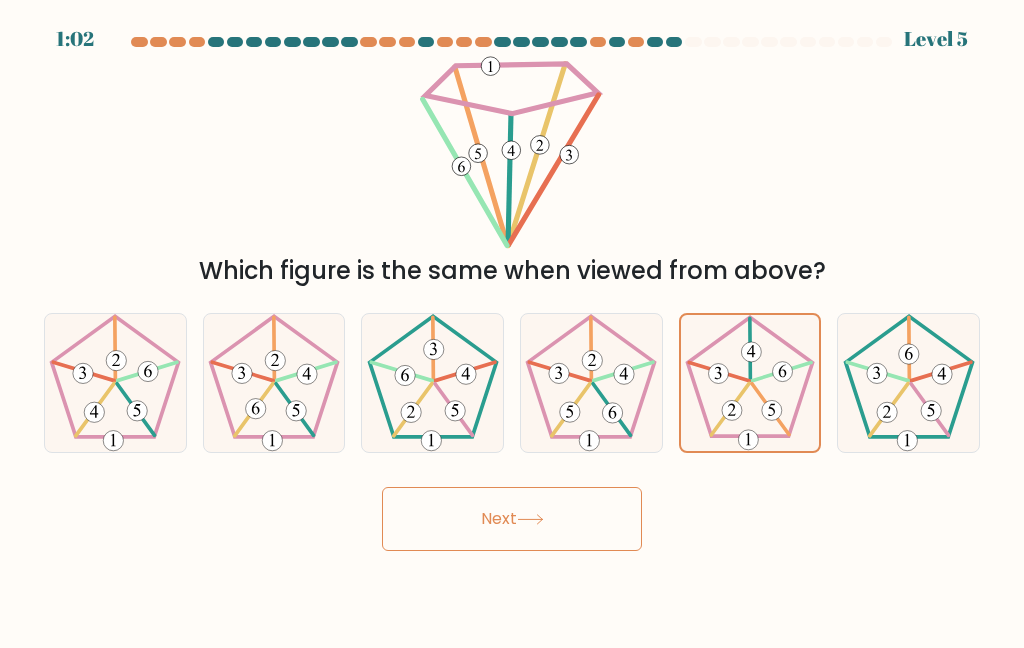 click on "Next" at bounding box center (512, 519) 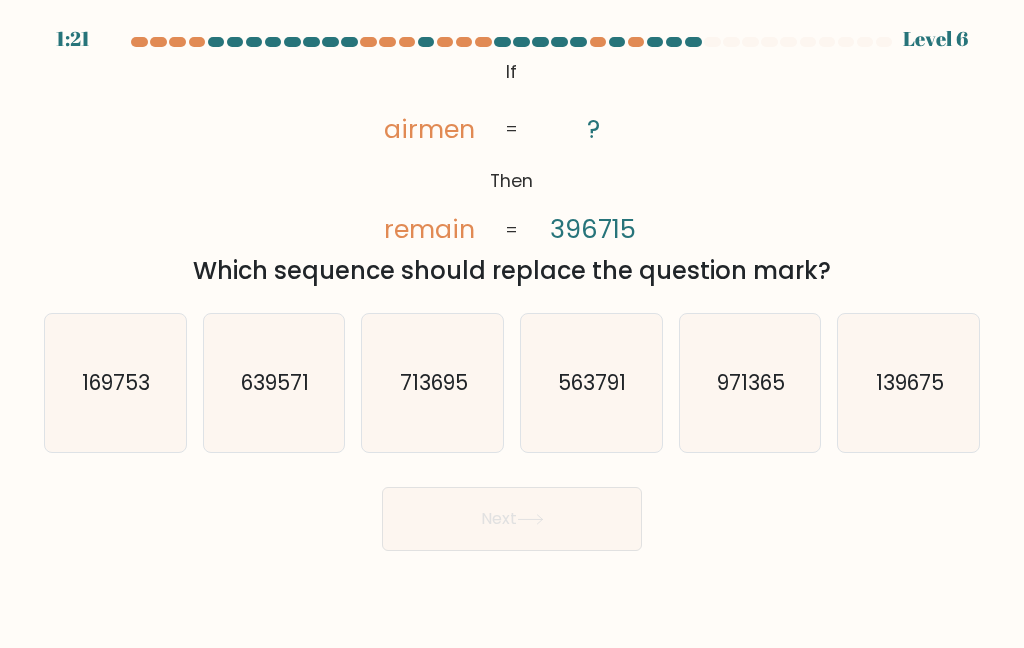 click on "713695" at bounding box center [433, 383] 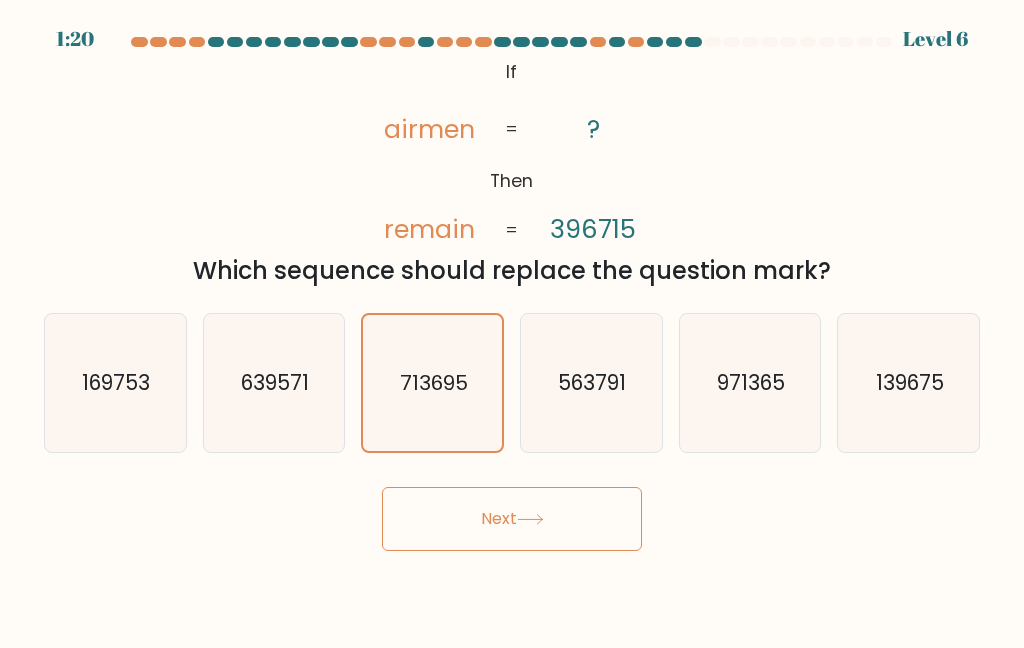 click on "Next" at bounding box center [512, 519] 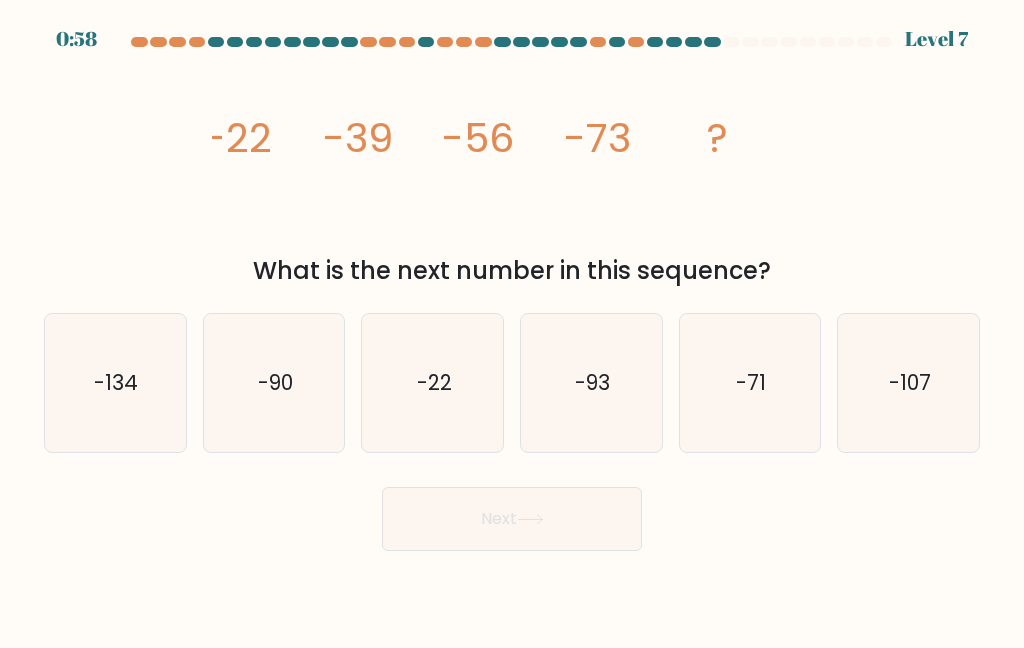 click on "-90" at bounding box center [274, 383] 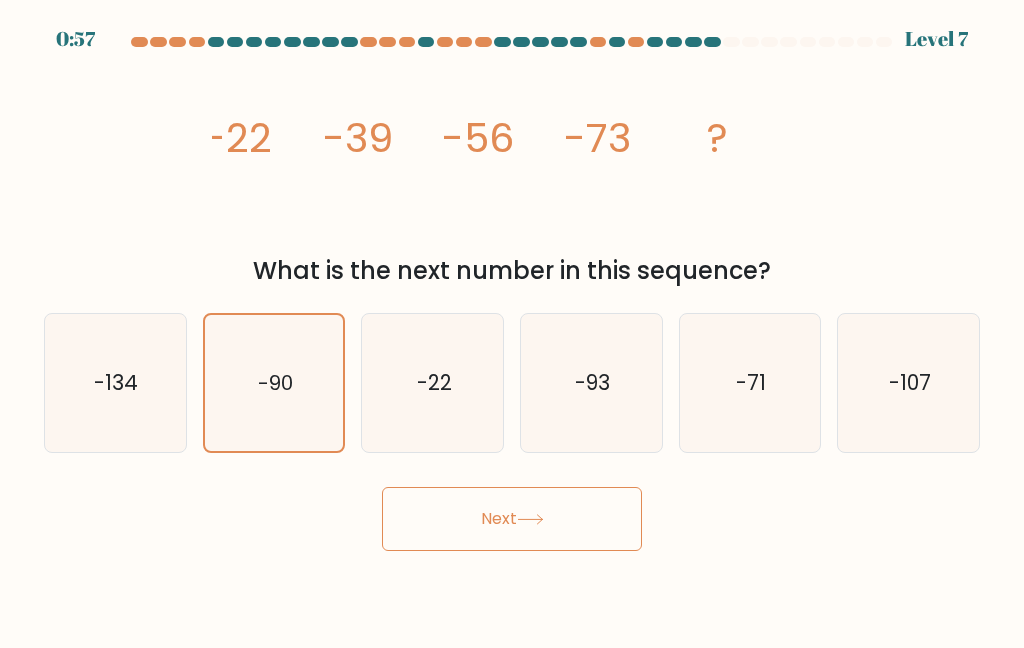 click on "Next" at bounding box center [512, 519] 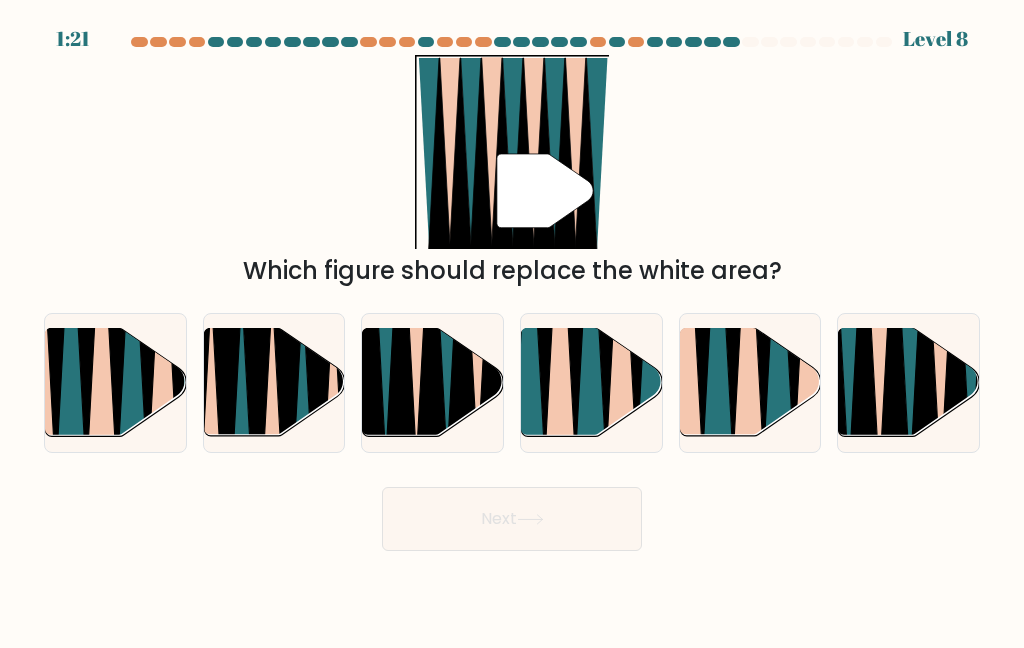 click at bounding box center (448, 328) 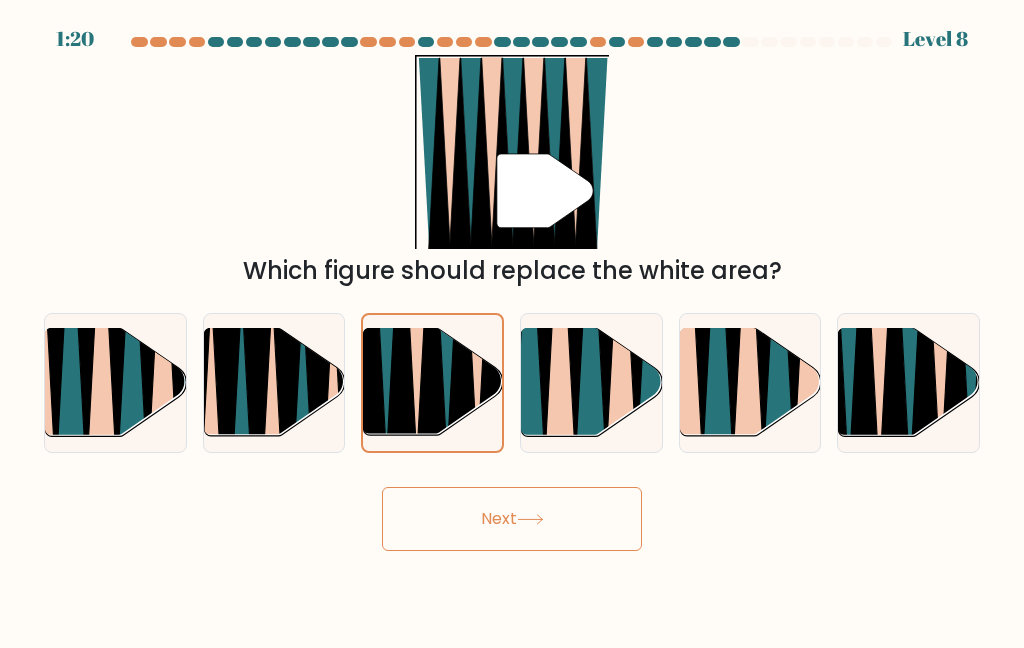 click on "Next" at bounding box center [512, 519] 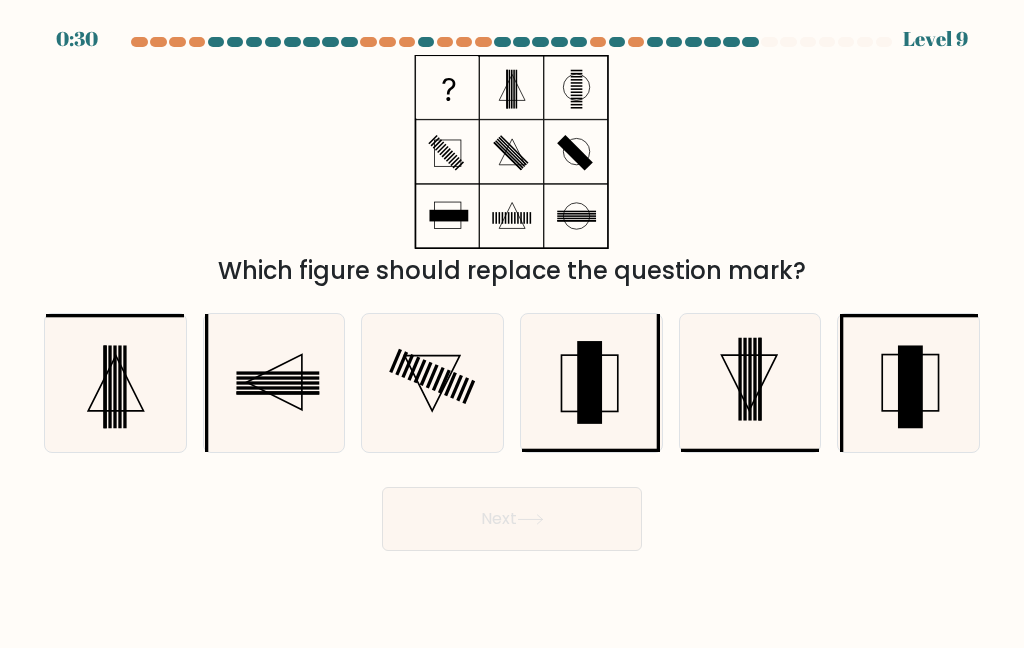 click at bounding box center [909, 383] 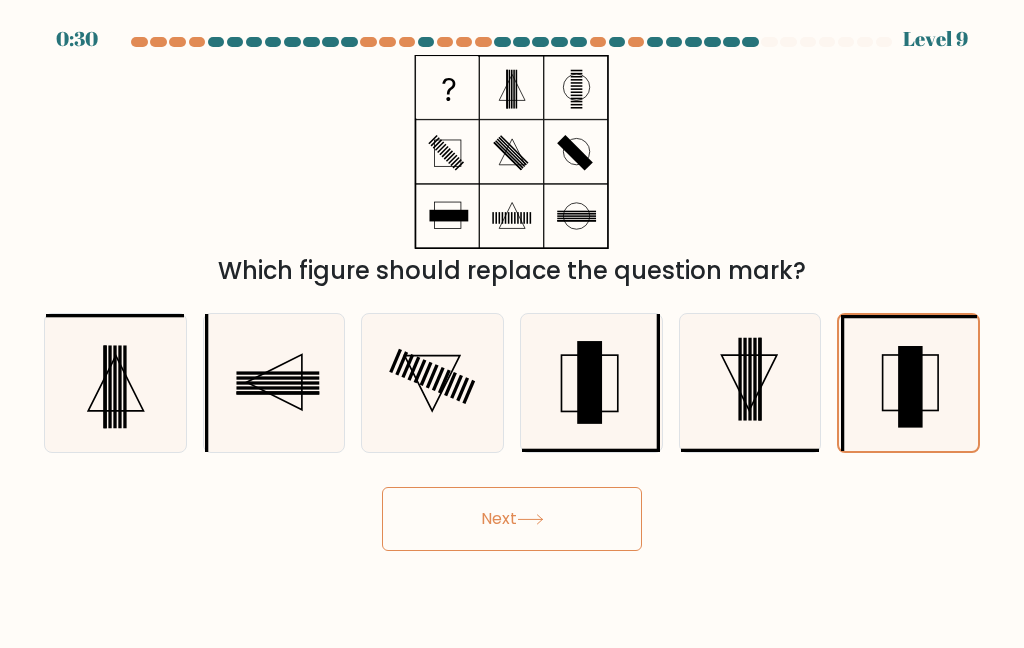 click on "Next" at bounding box center [512, 519] 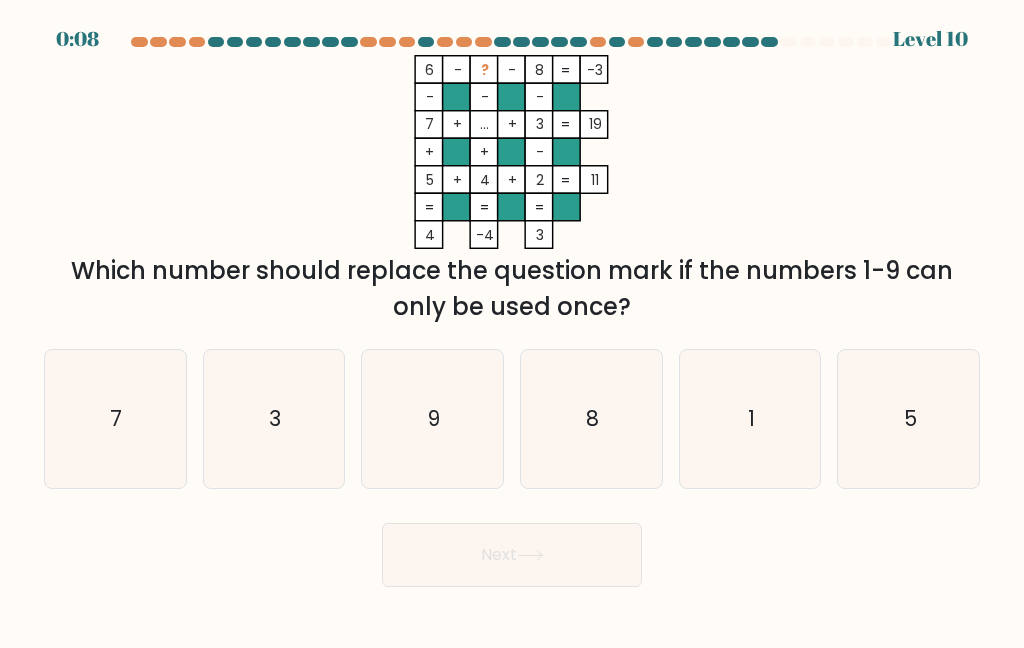 click on "5" at bounding box center (909, 419) 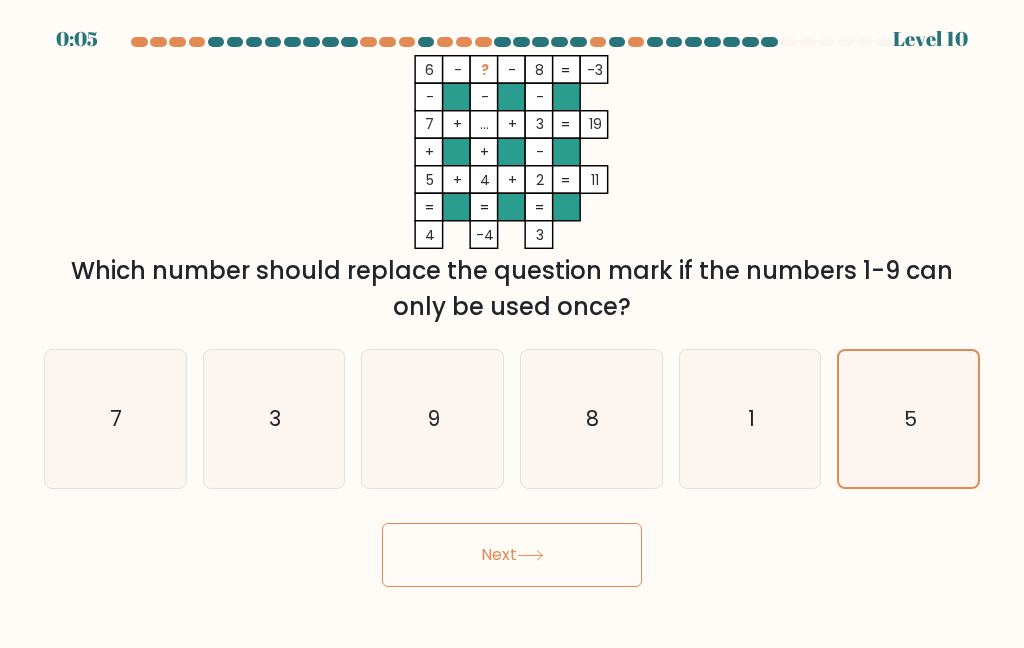 click on "Next" at bounding box center (512, 555) 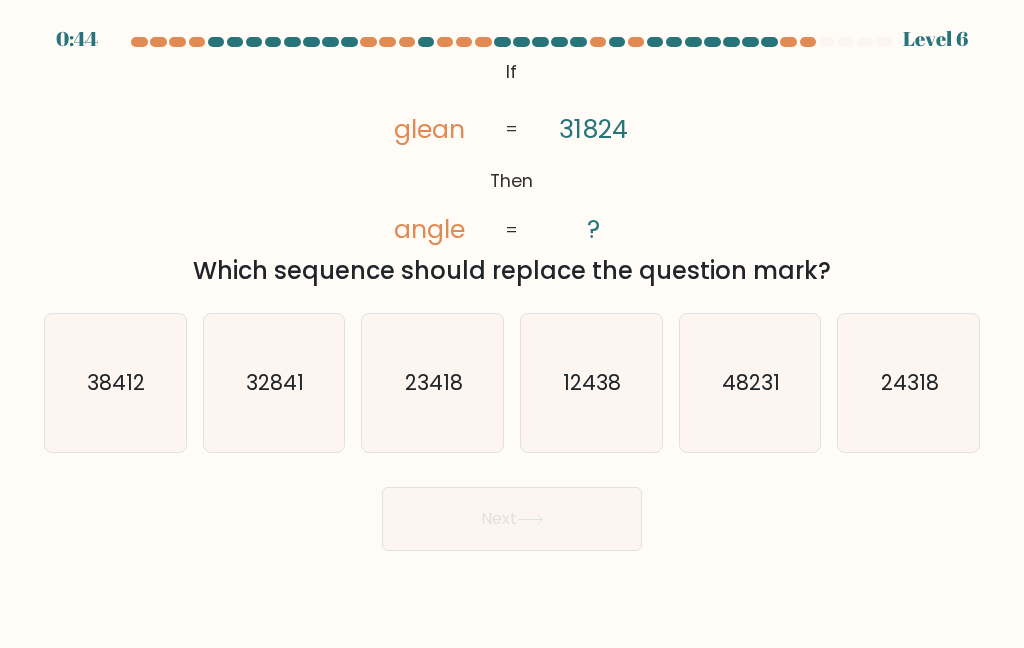 scroll, scrollTop: 0, scrollLeft: 0, axis: both 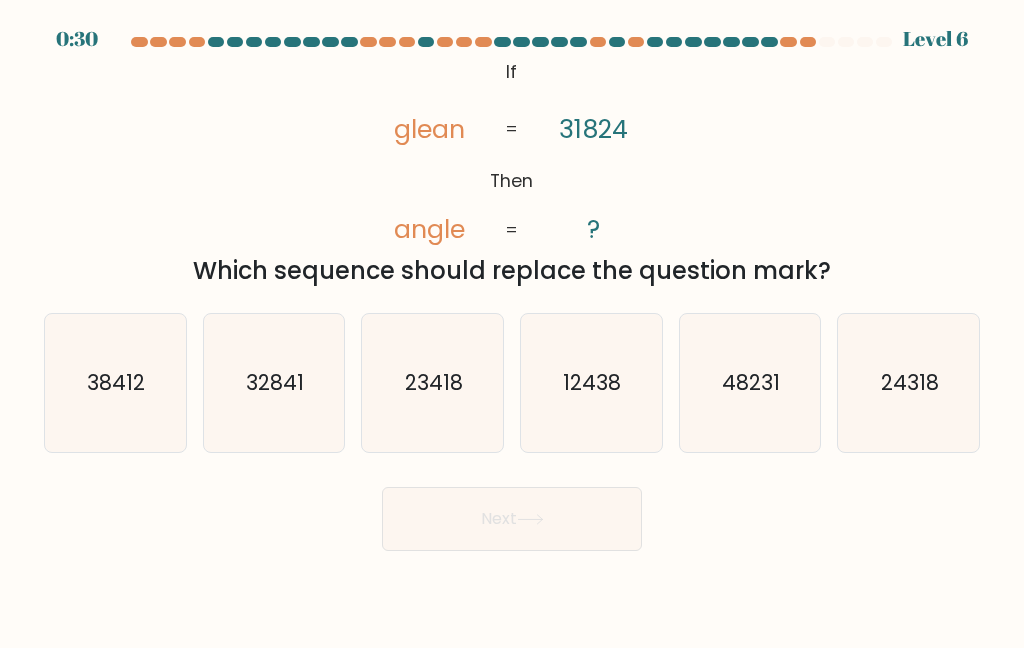 click on "24318" at bounding box center [910, 382] 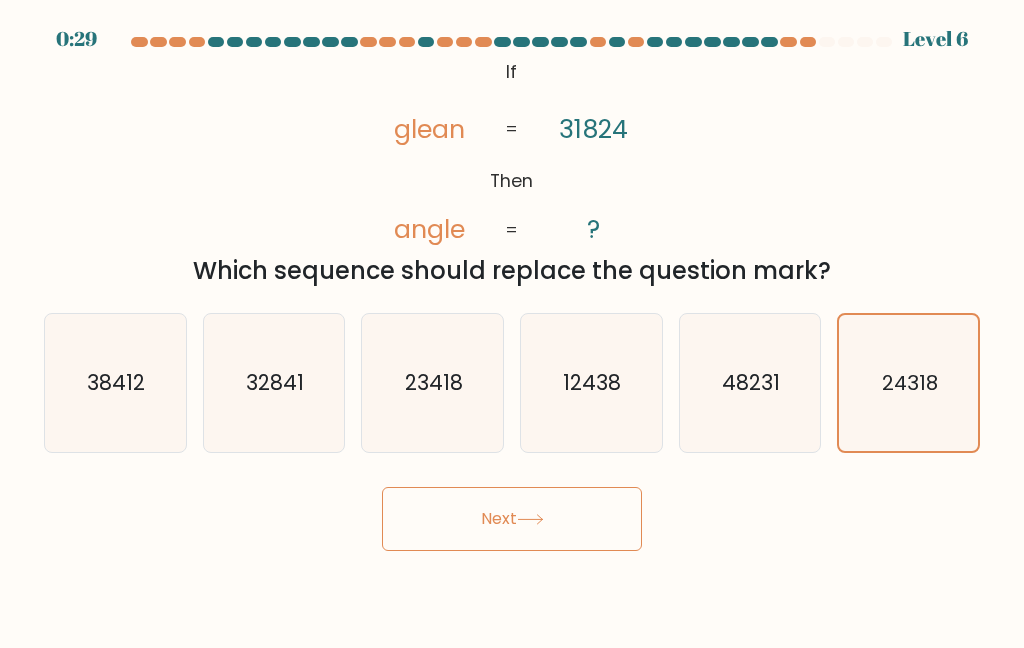 click on "Next" at bounding box center (512, 519) 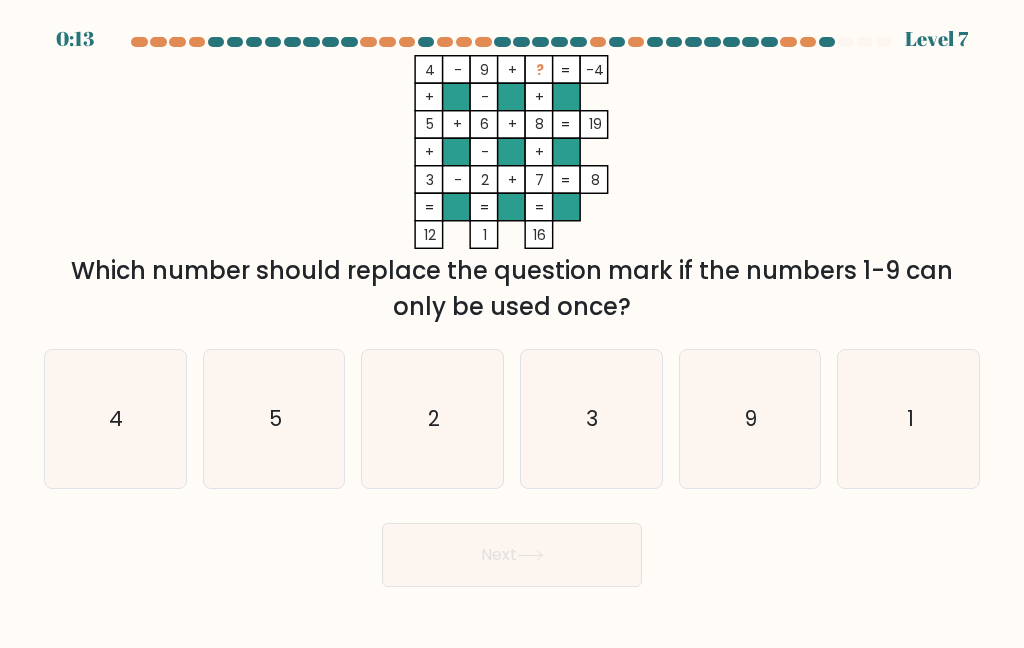 click on "4" at bounding box center [115, 419] 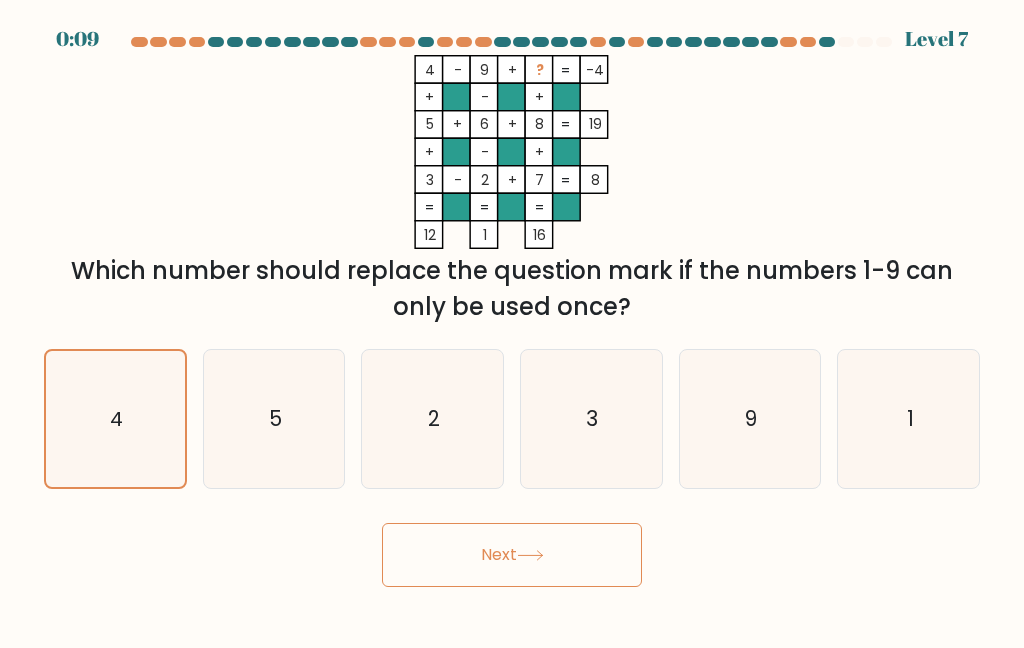 click on "Next" at bounding box center (512, 555) 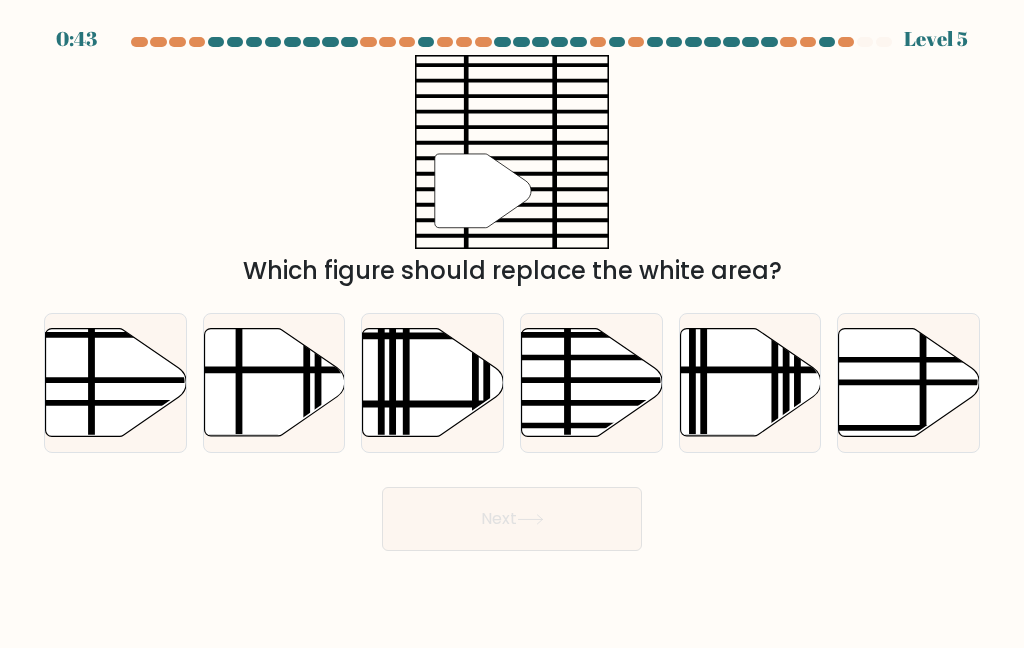 click at bounding box center [635, 402] 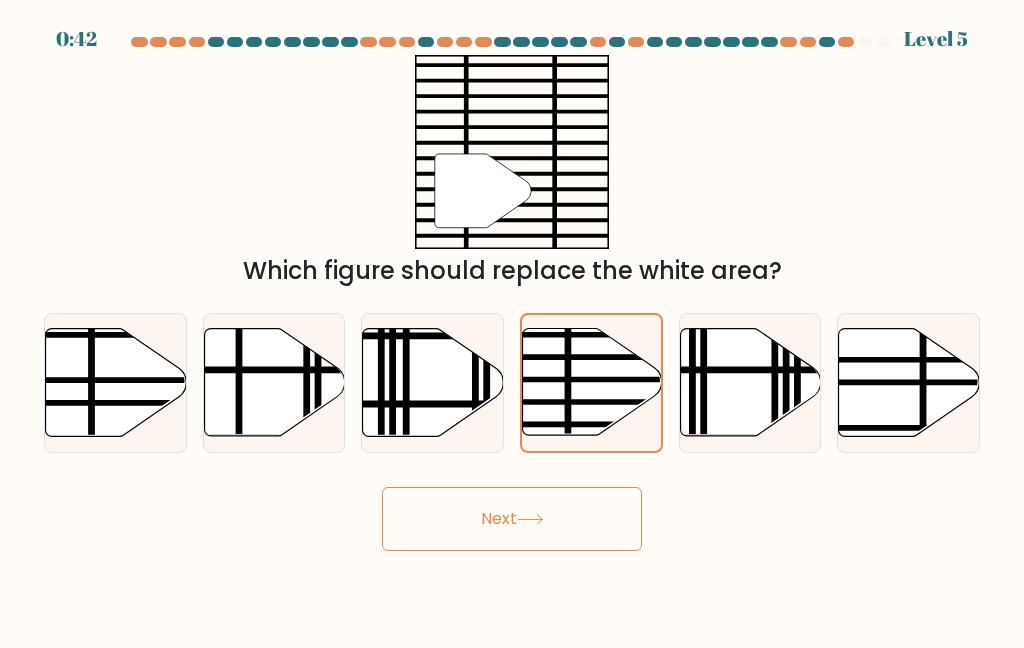 click on "Next" at bounding box center [512, 519] 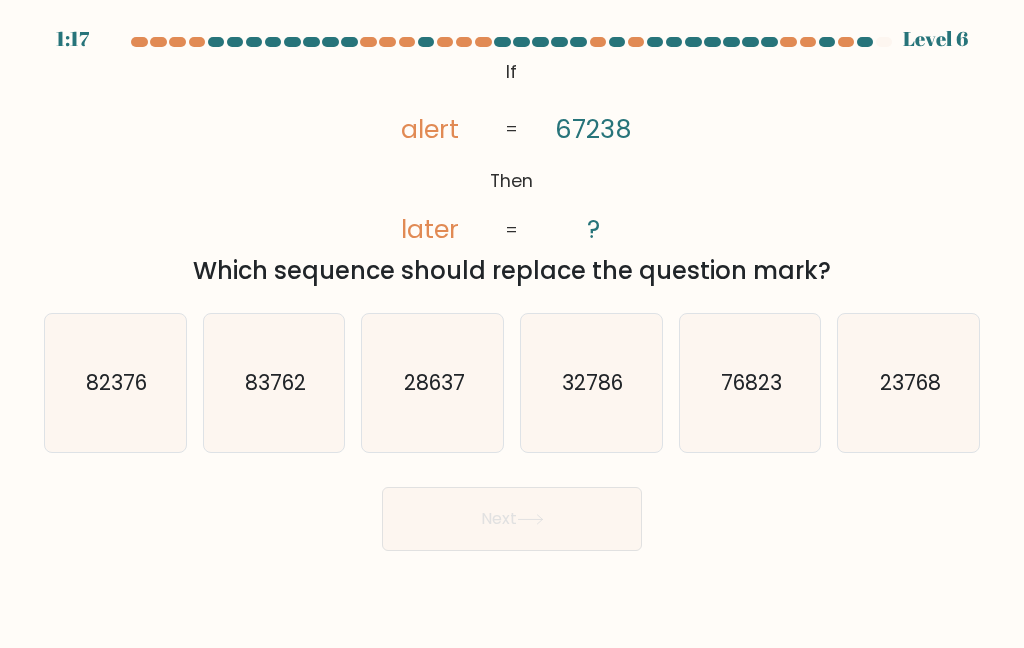 click on "76823" at bounding box center (750, 383) 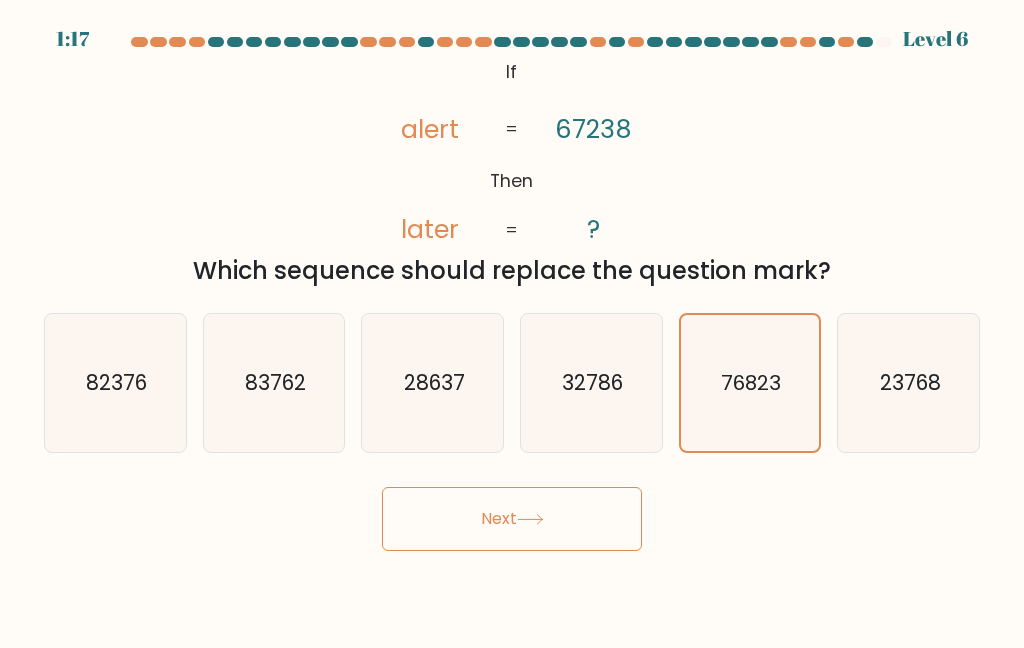 click on "Next" at bounding box center [512, 519] 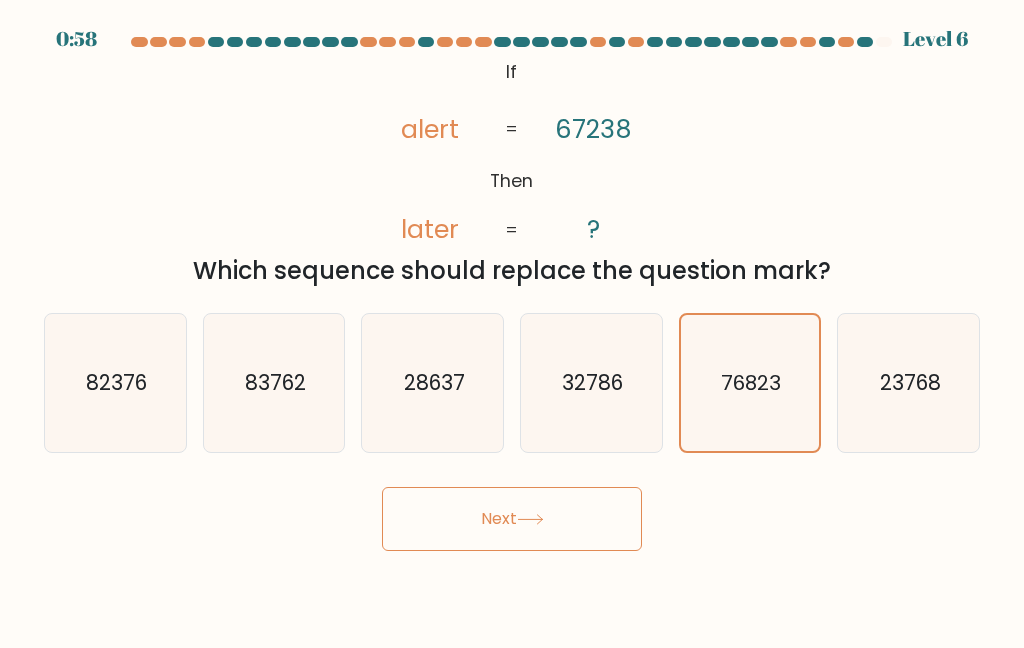 click on "Next" at bounding box center [512, 519] 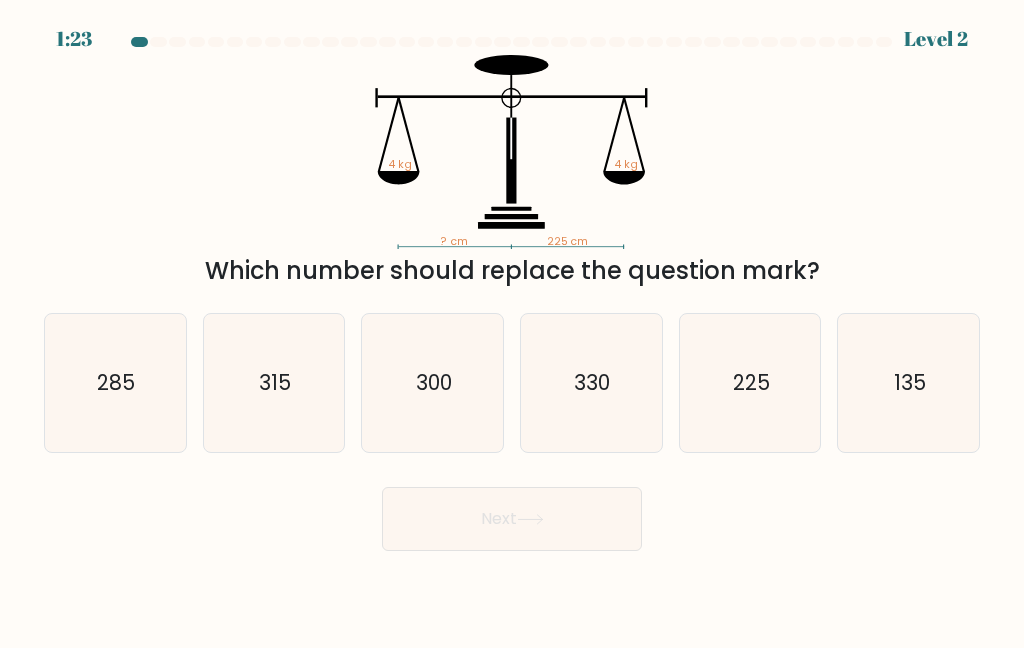 click on "225" at bounding box center [750, 383] 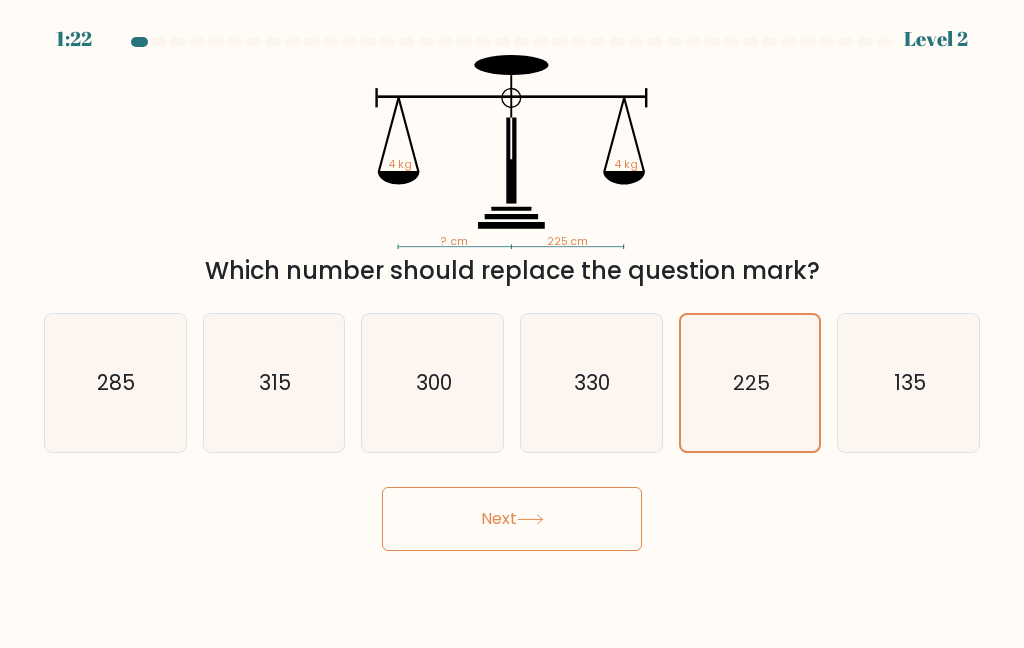 click on "Next" at bounding box center (512, 519) 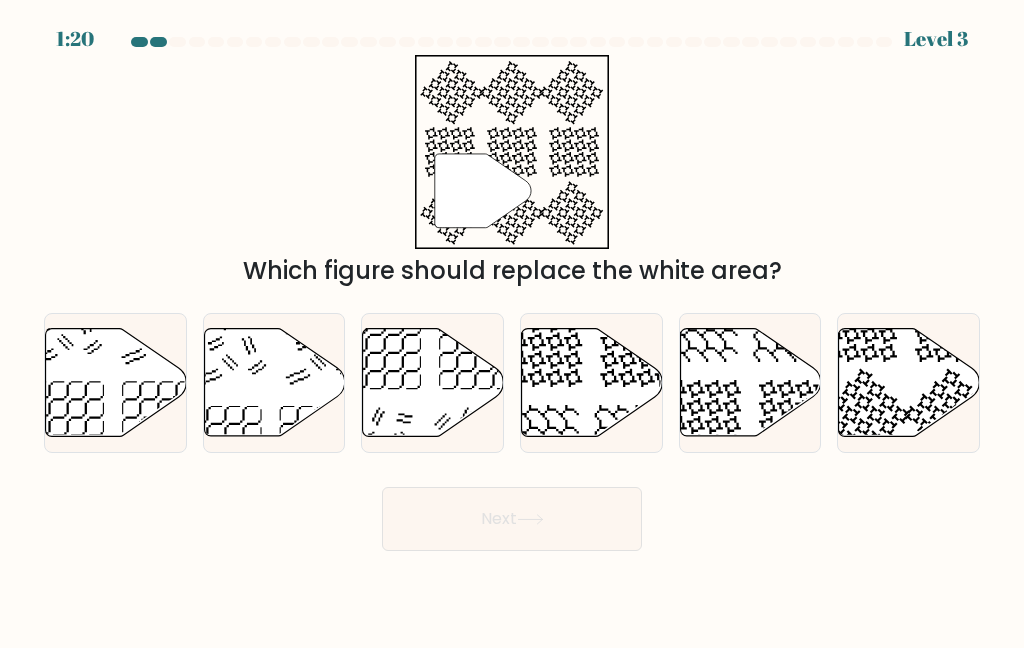 click on "Next" at bounding box center [512, 519] 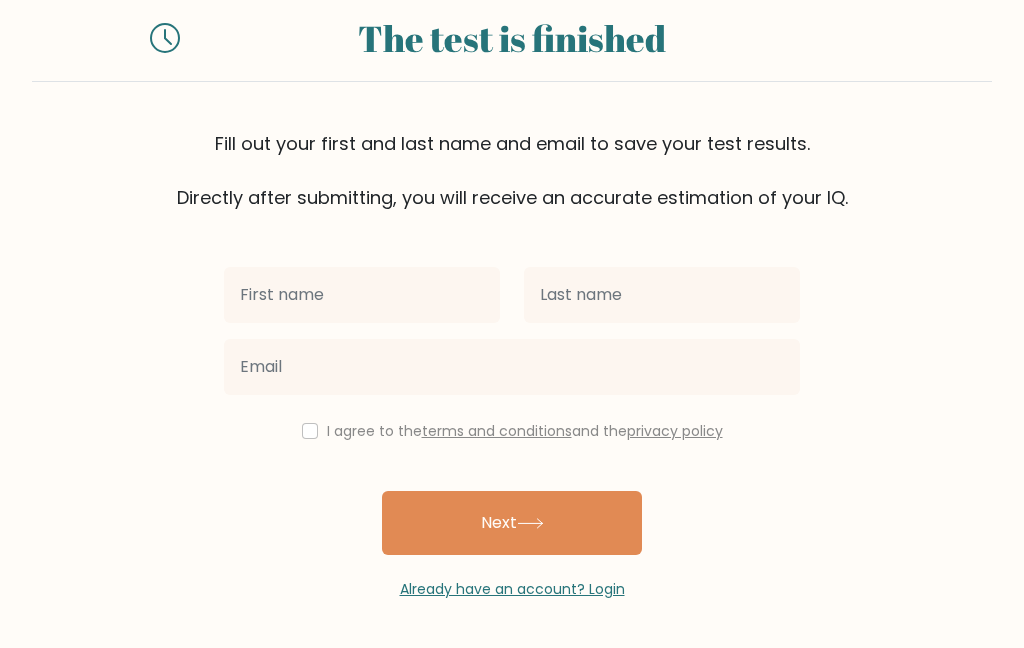 scroll, scrollTop: 80, scrollLeft: 0, axis: vertical 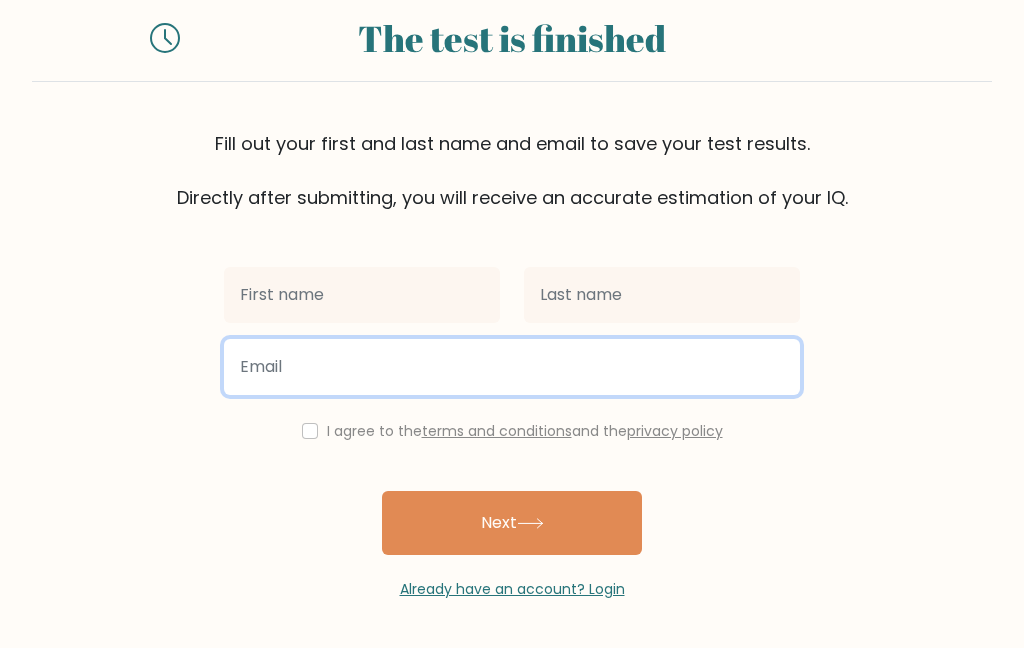 click at bounding box center [512, 367] 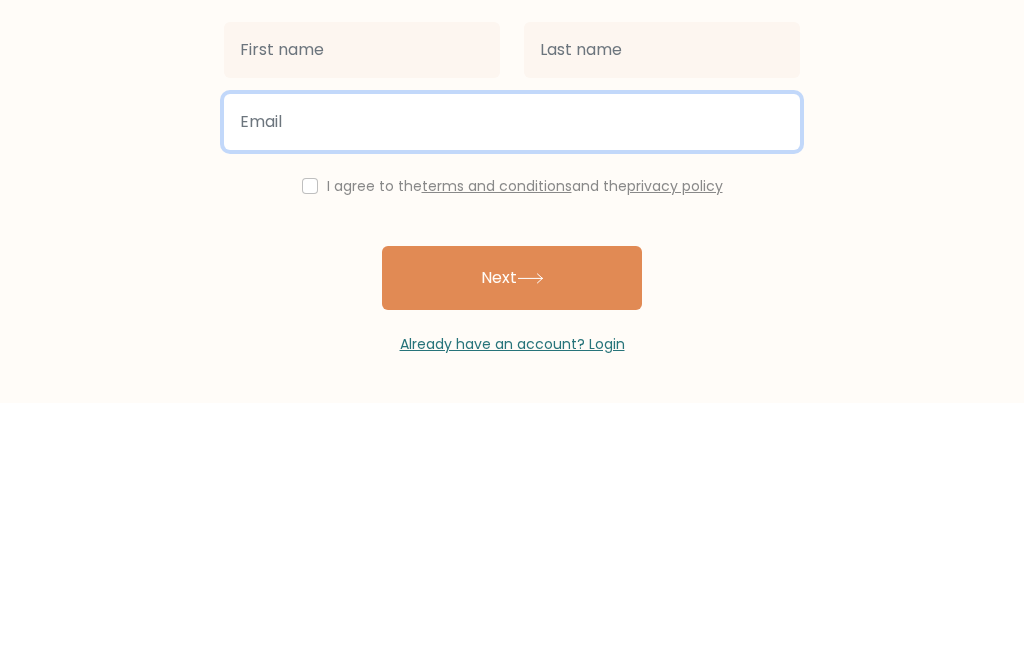 scroll, scrollTop: 0, scrollLeft: 0, axis: both 